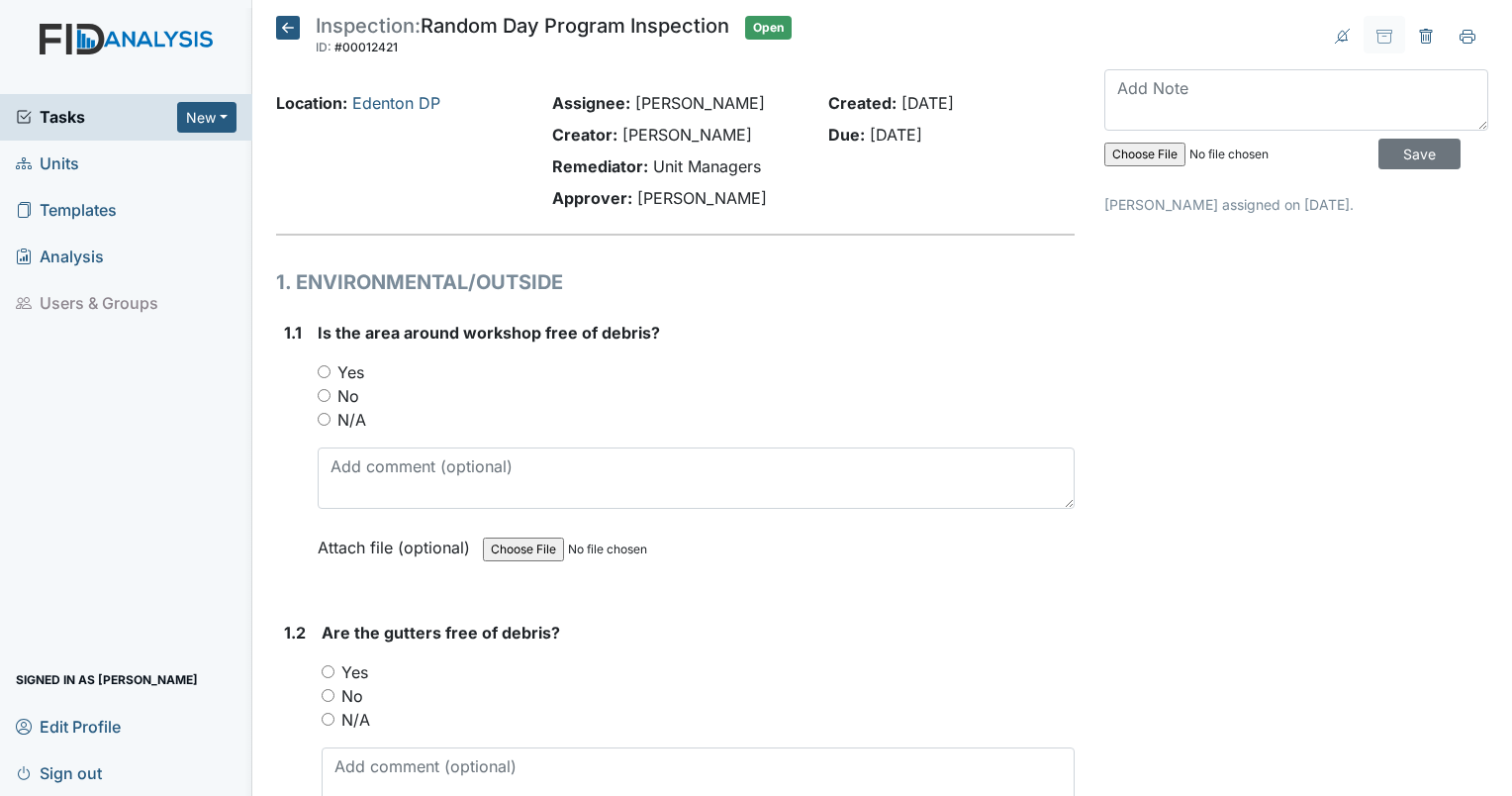 scroll, scrollTop: 0, scrollLeft: 0, axis: both 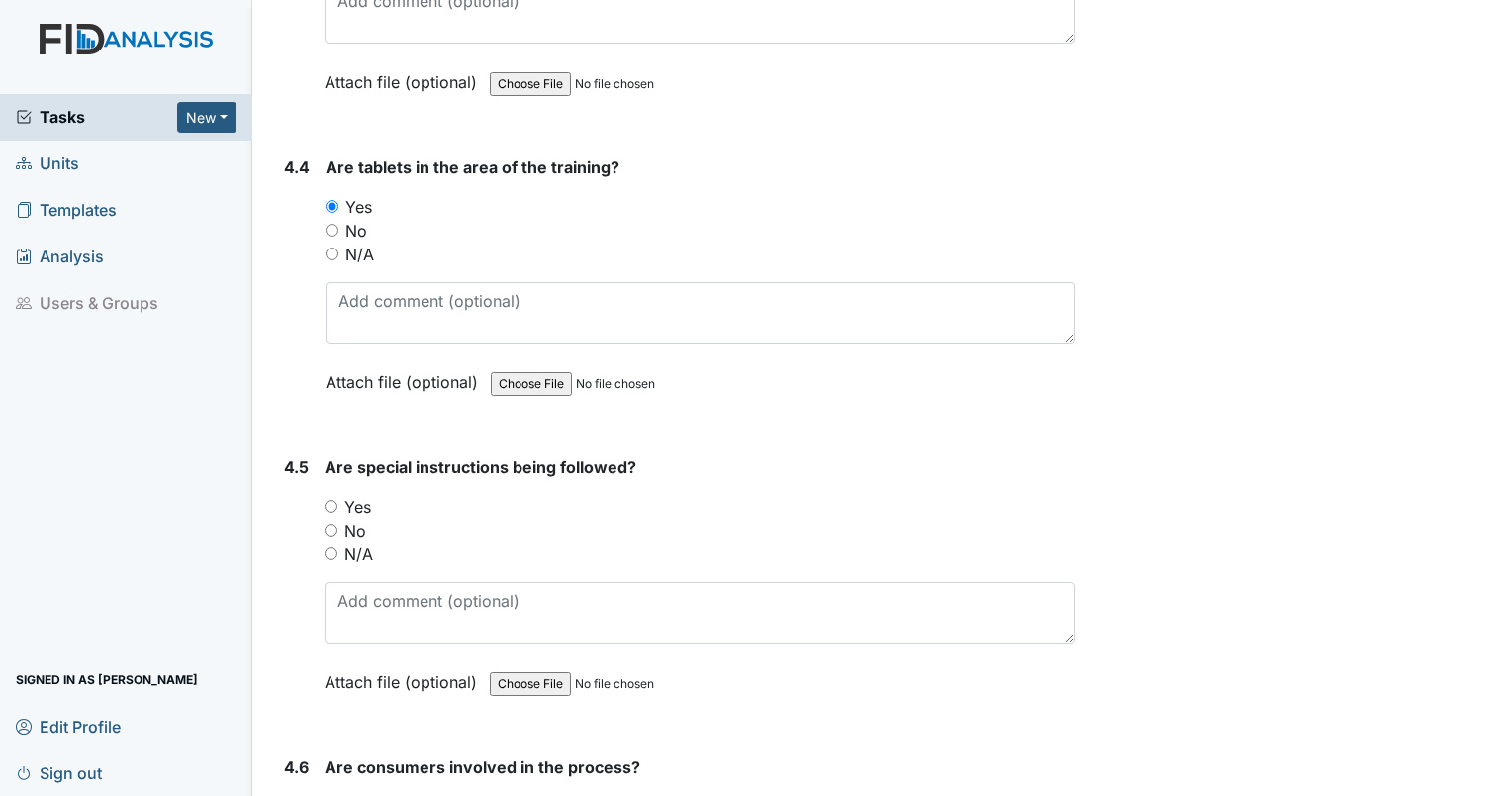 click on "Yes" at bounding box center (331, 506) 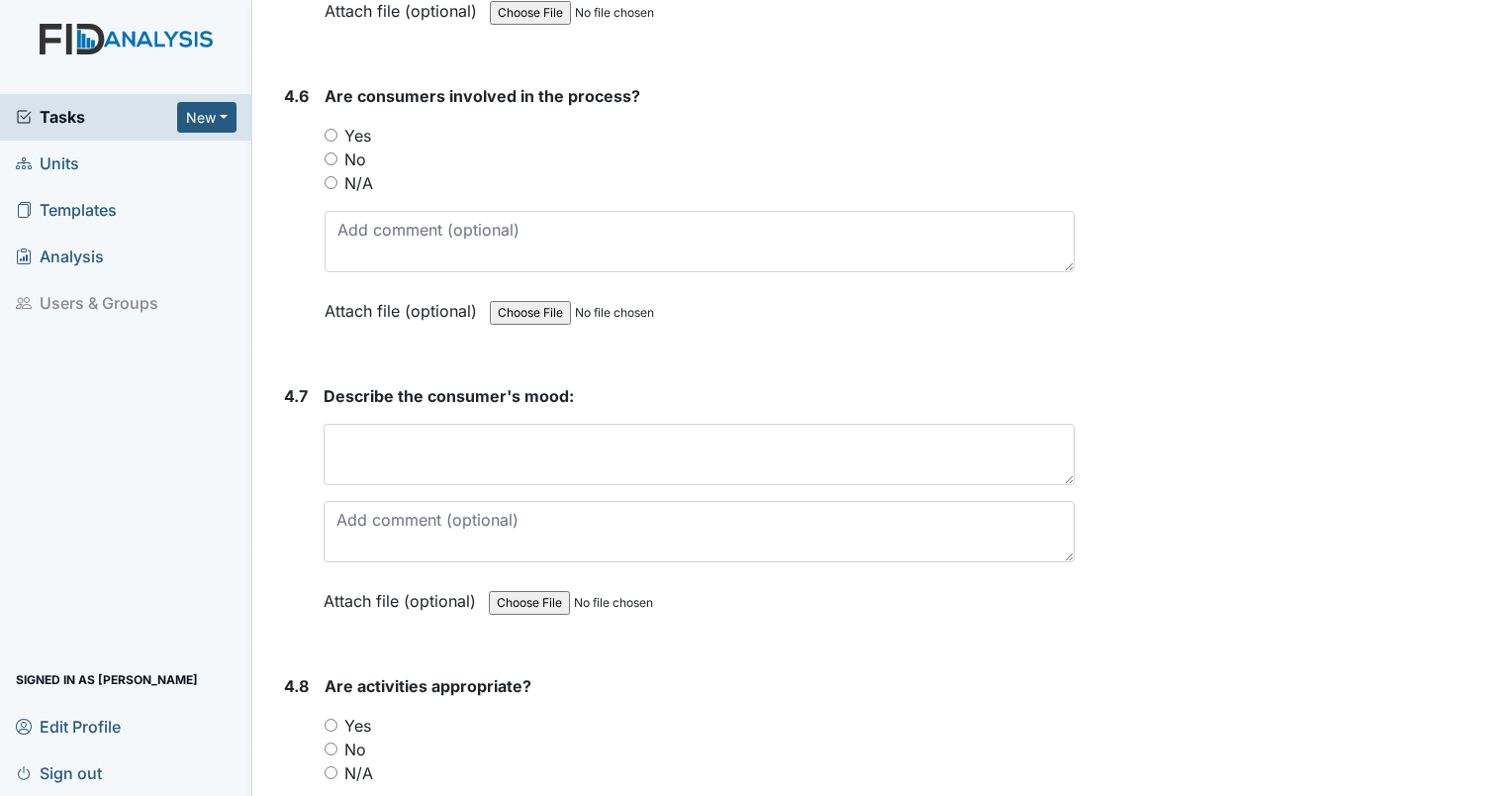 scroll, scrollTop: 10495, scrollLeft: 0, axis: vertical 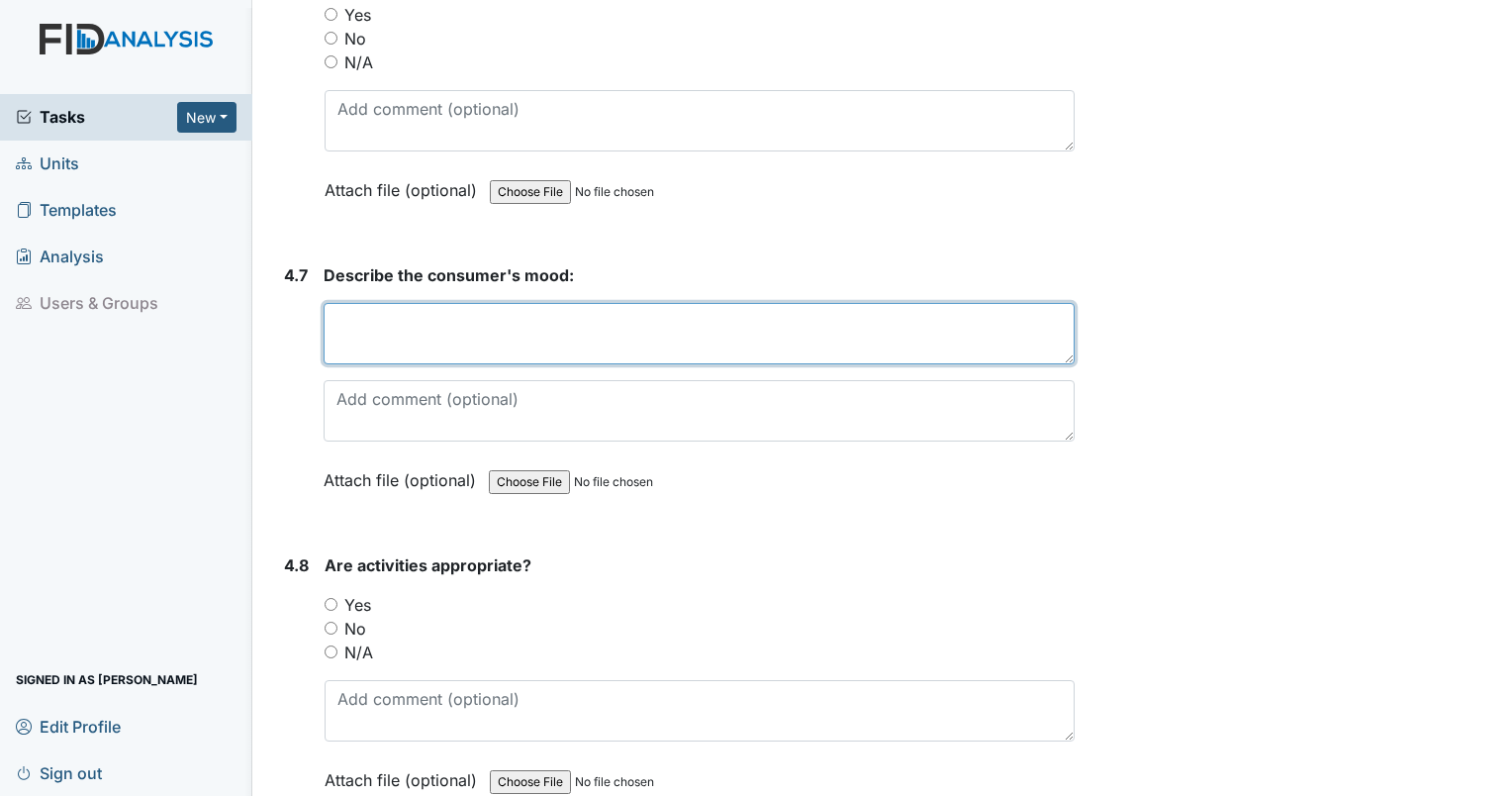 click at bounding box center [699, 334] 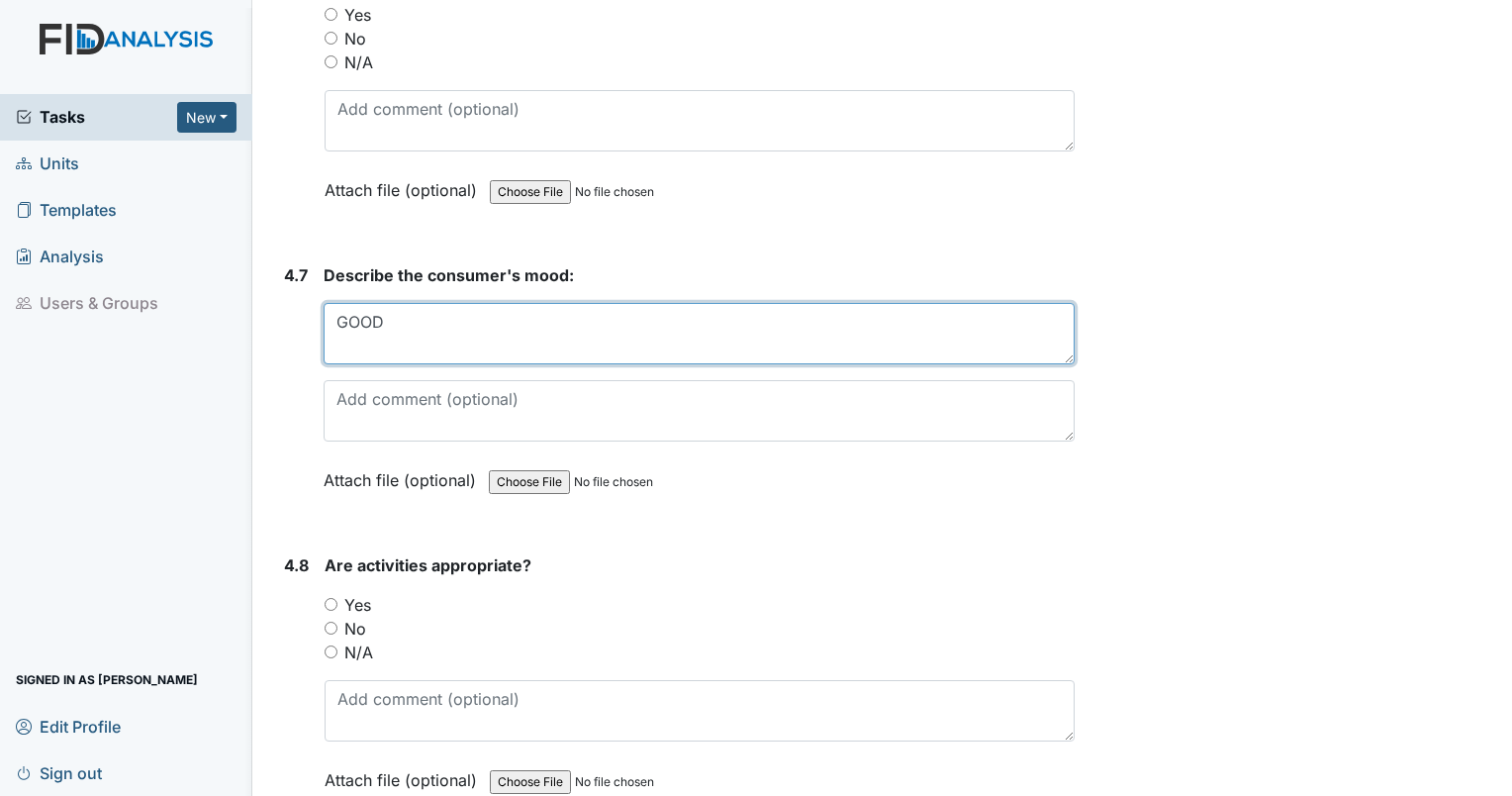 type on "GOOD" 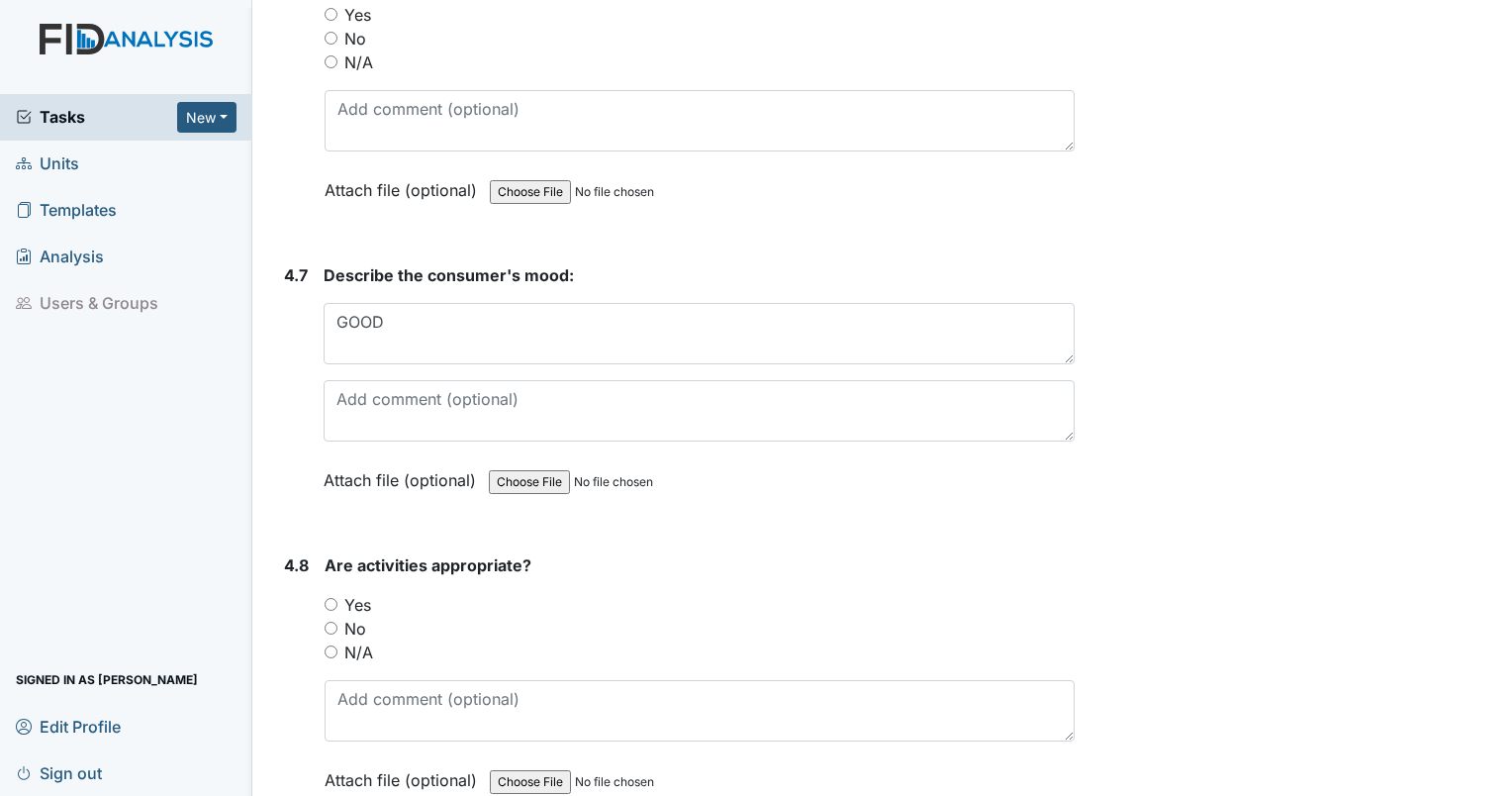 click on "Archive Task
×
Are you sure you want to archive this task? It will appear as incomplete on reports.
Archive
Delete Task
×
Are you sure you want to delete this task?
Delete
Save
Ericka Holley assigned on Jul 14, 2025." at bounding box center [1296, 1404] 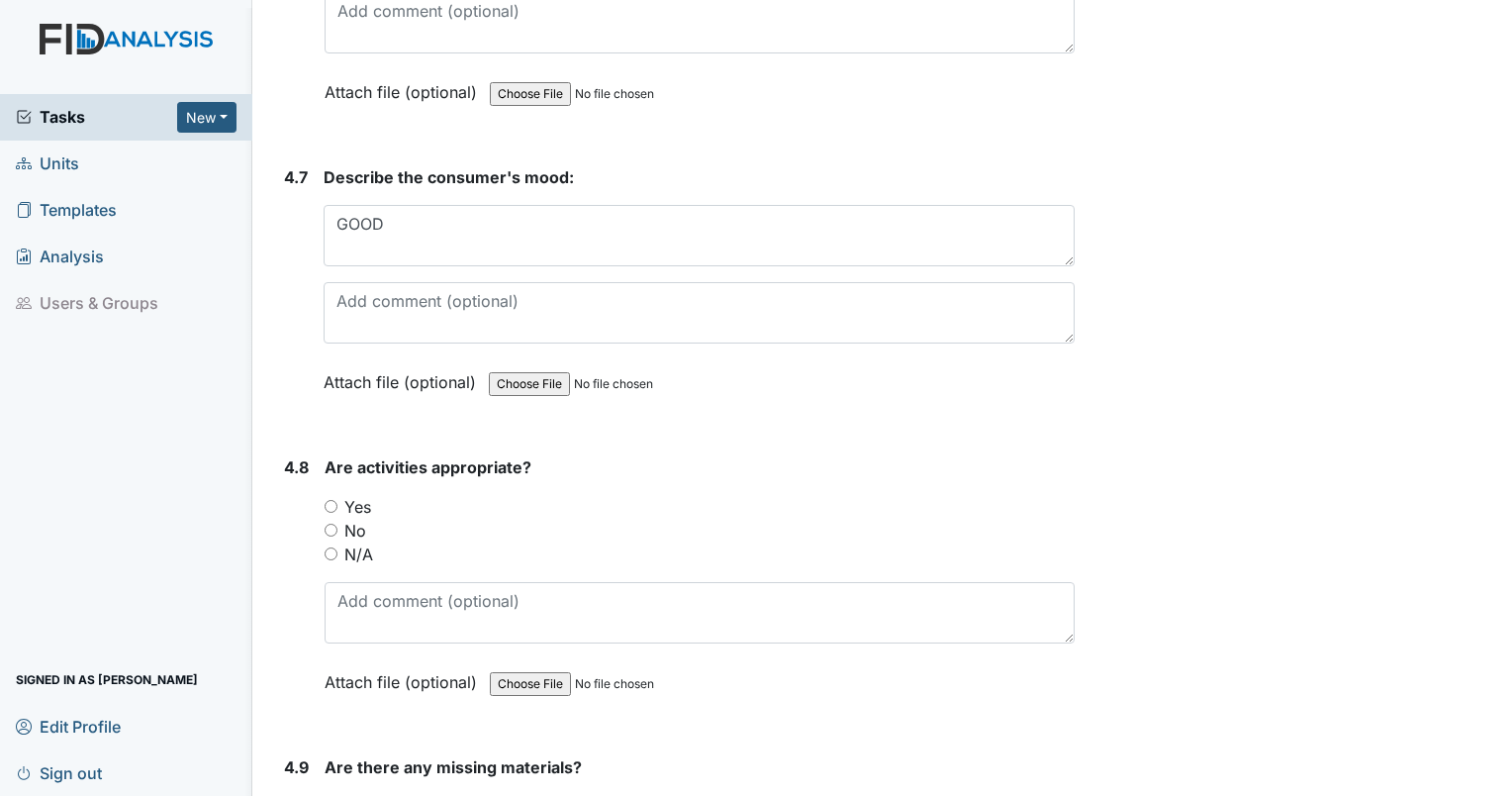 scroll, scrollTop: 10594, scrollLeft: 0, axis: vertical 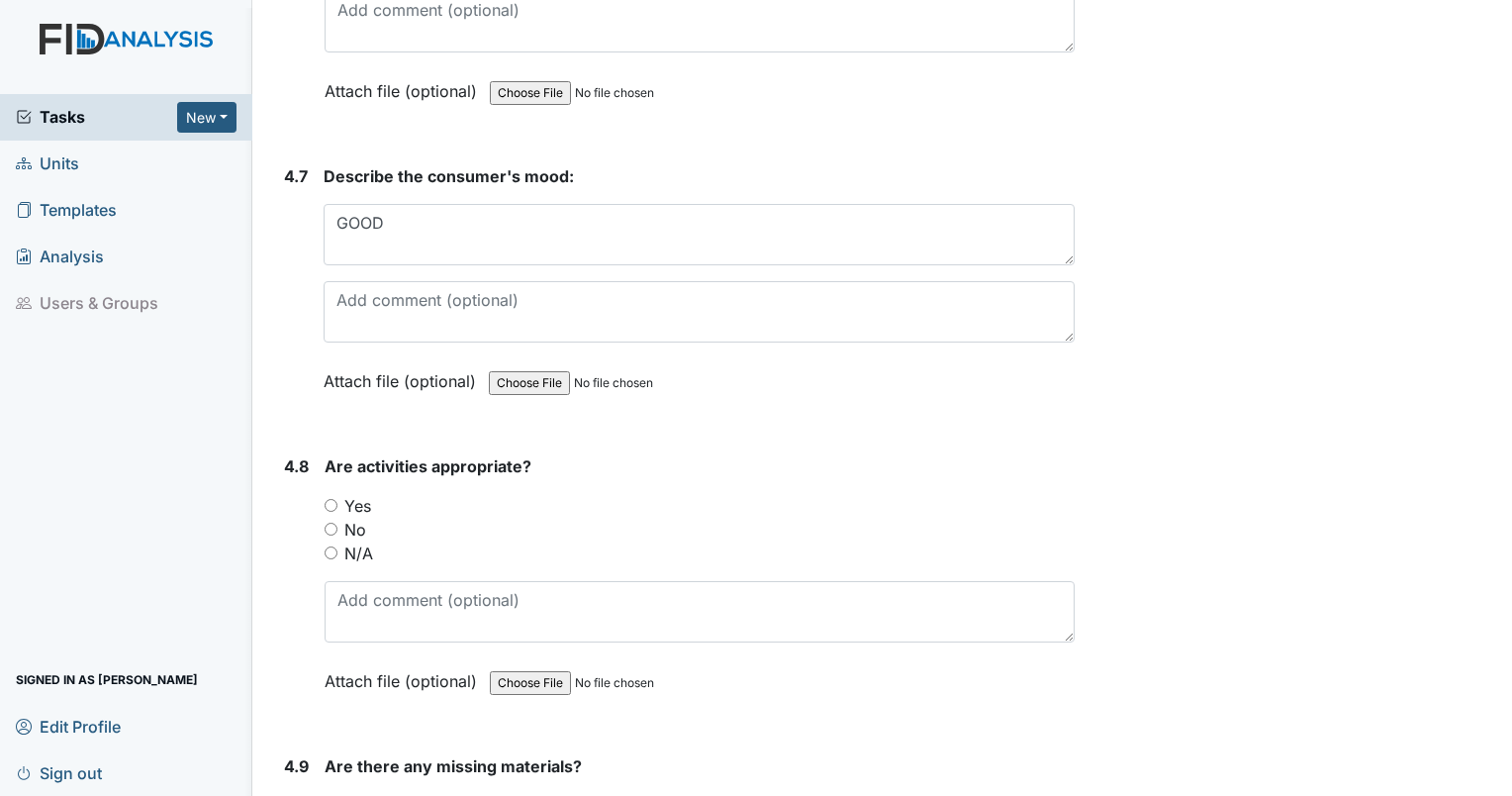 click on "Yes" at bounding box center (331, 505) 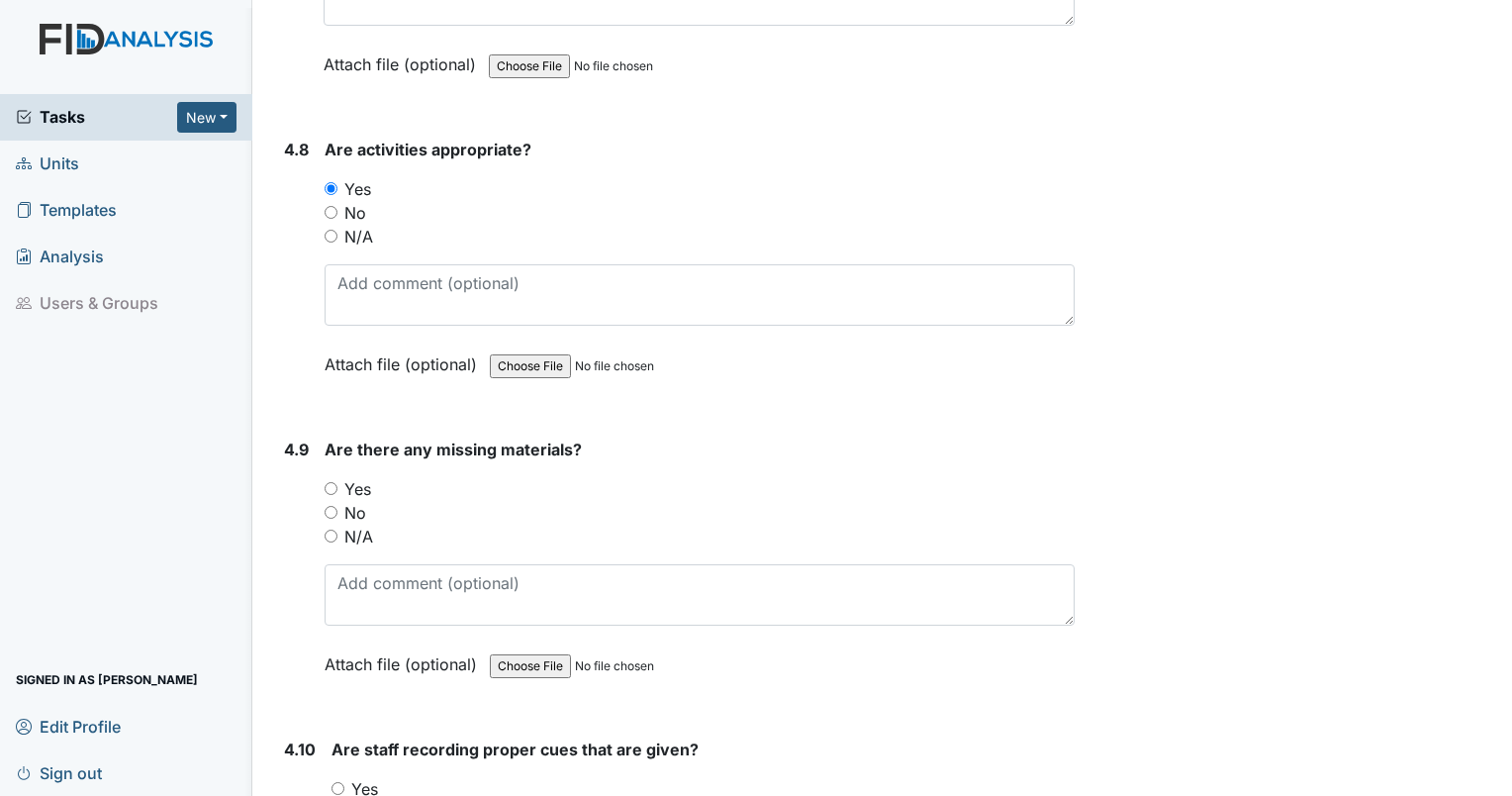 scroll, scrollTop: 10990, scrollLeft: 0, axis: vertical 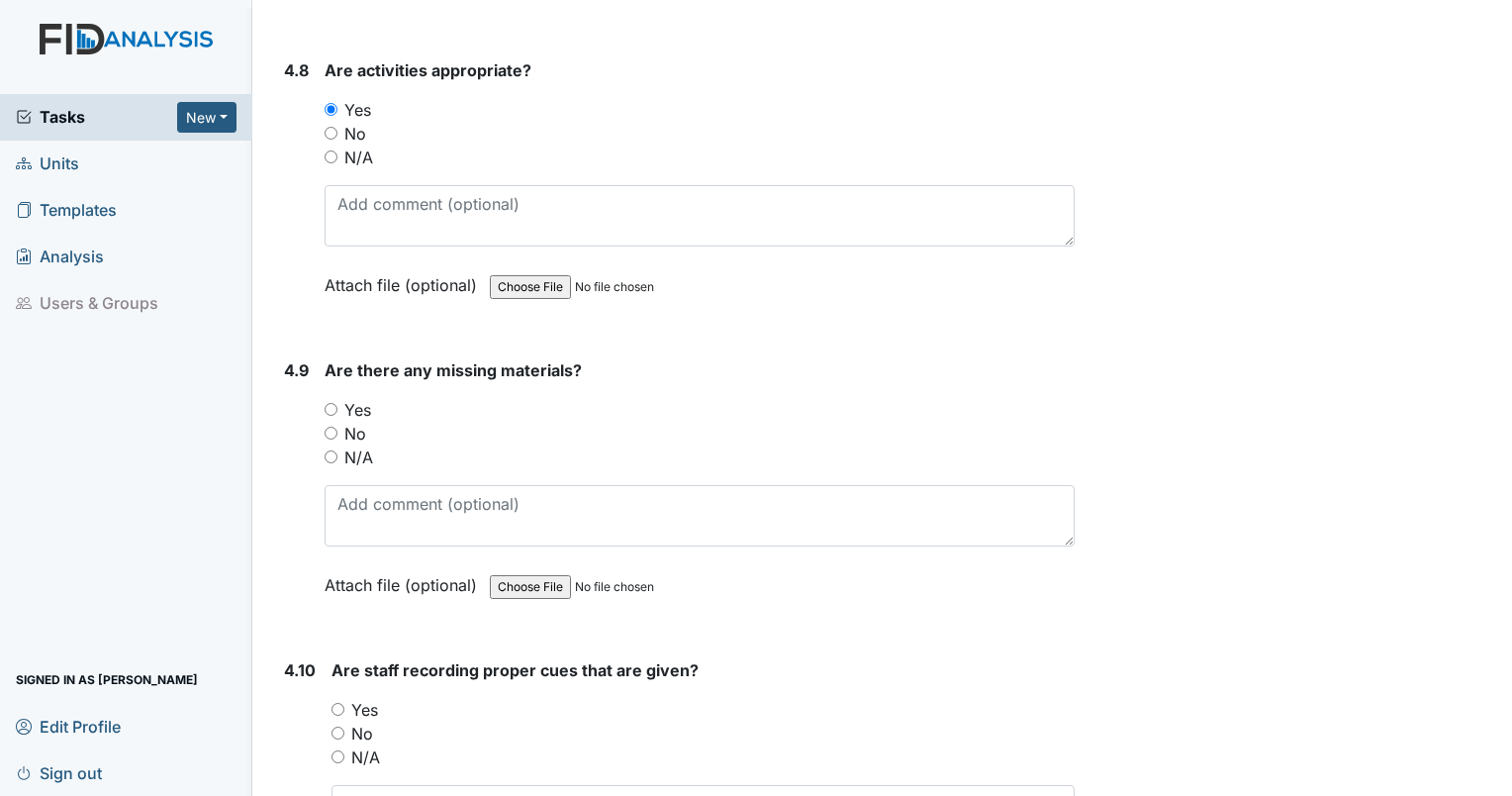 click on "No" at bounding box center [331, 433] 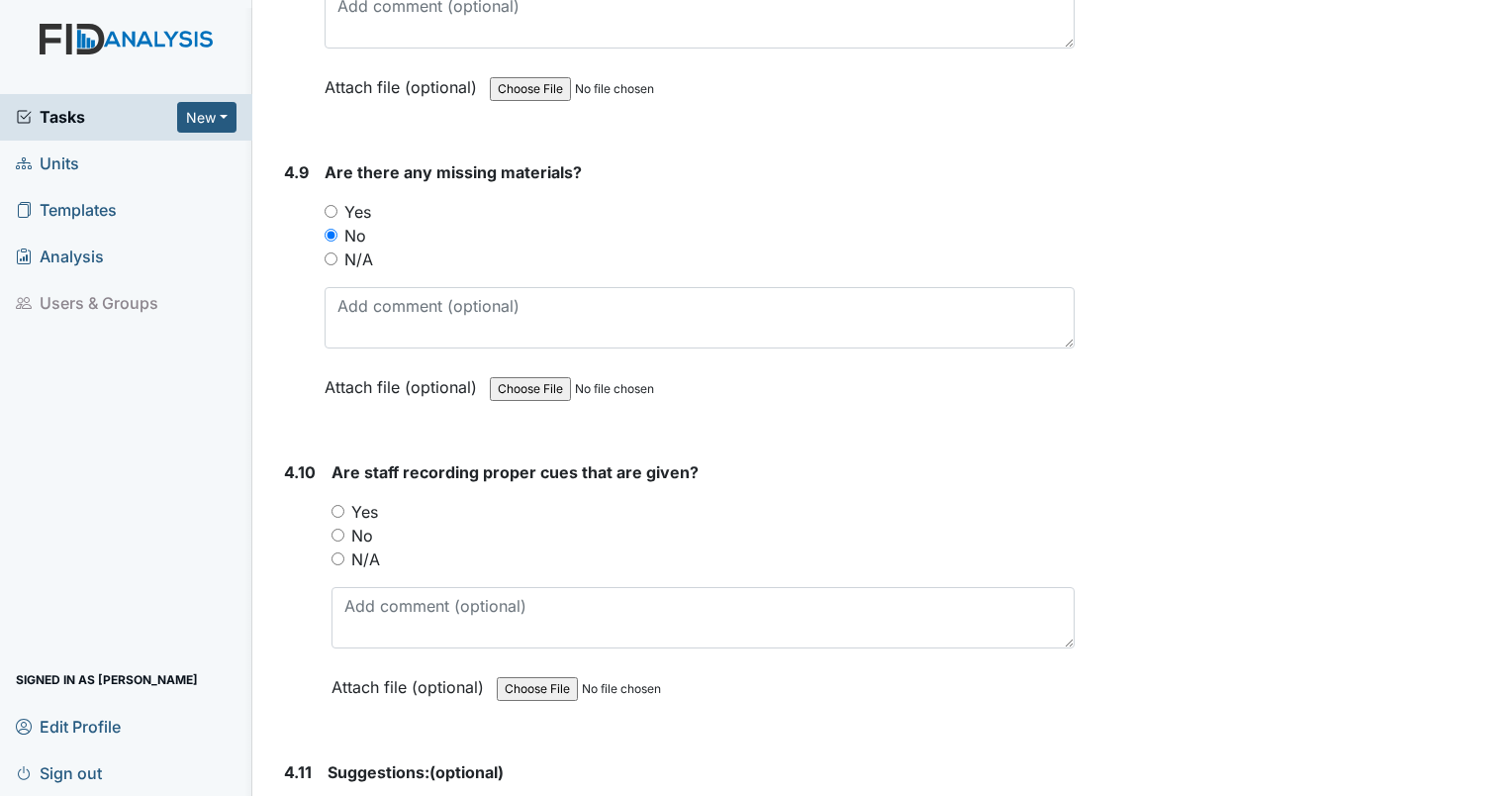 scroll, scrollTop: 11287, scrollLeft: 0, axis: vertical 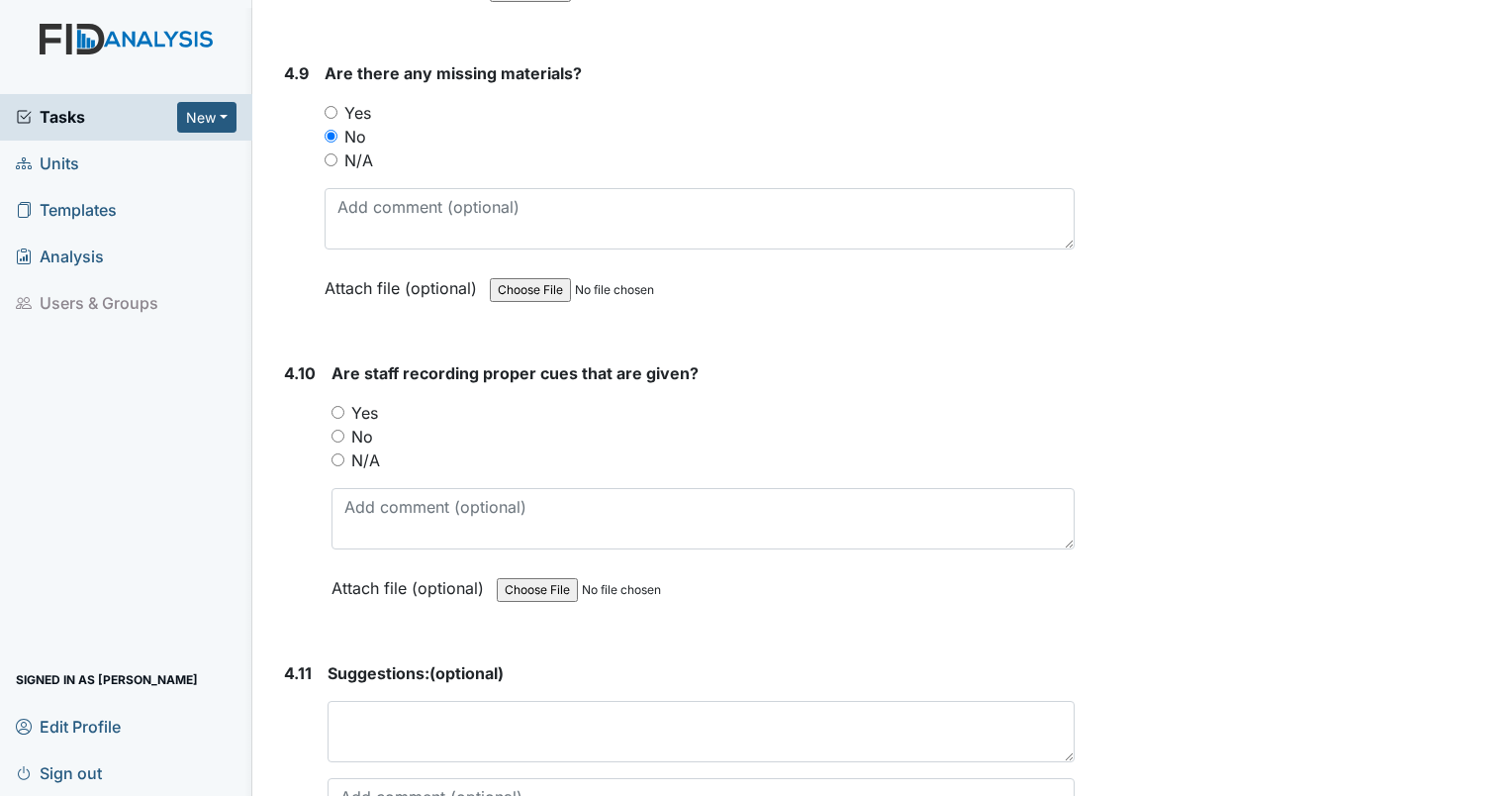 click on "Archive Task
×
Are you sure you want to archive this task? It will appear as incomplete on reports.
Archive
Delete Task
×
Are you sure you want to delete this task?
Delete
Save
Ericka Holley assigned on Jul 14, 2025." at bounding box center [1296, 612] 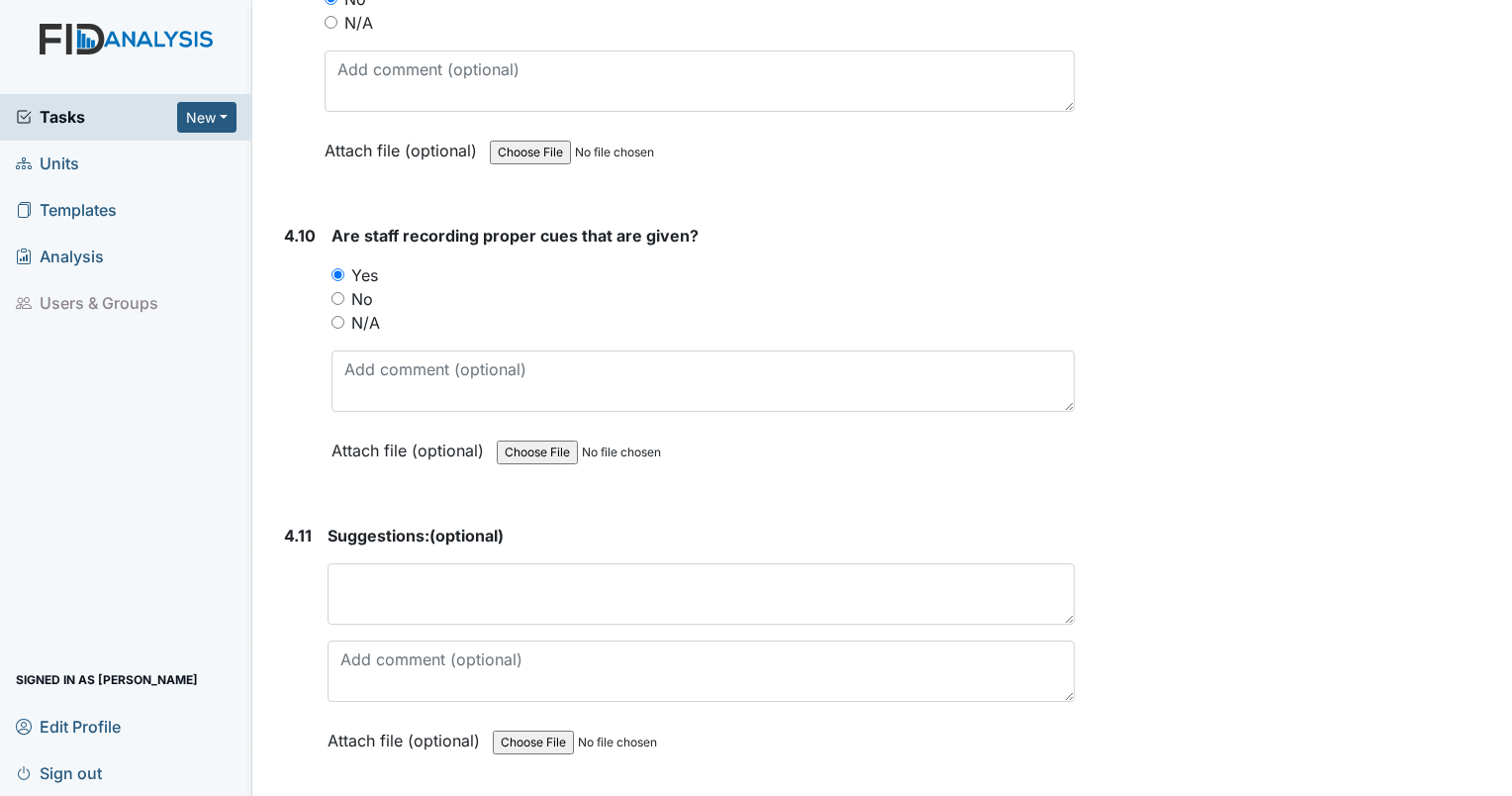 scroll, scrollTop: 11485, scrollLeft: 0, axis: vertical 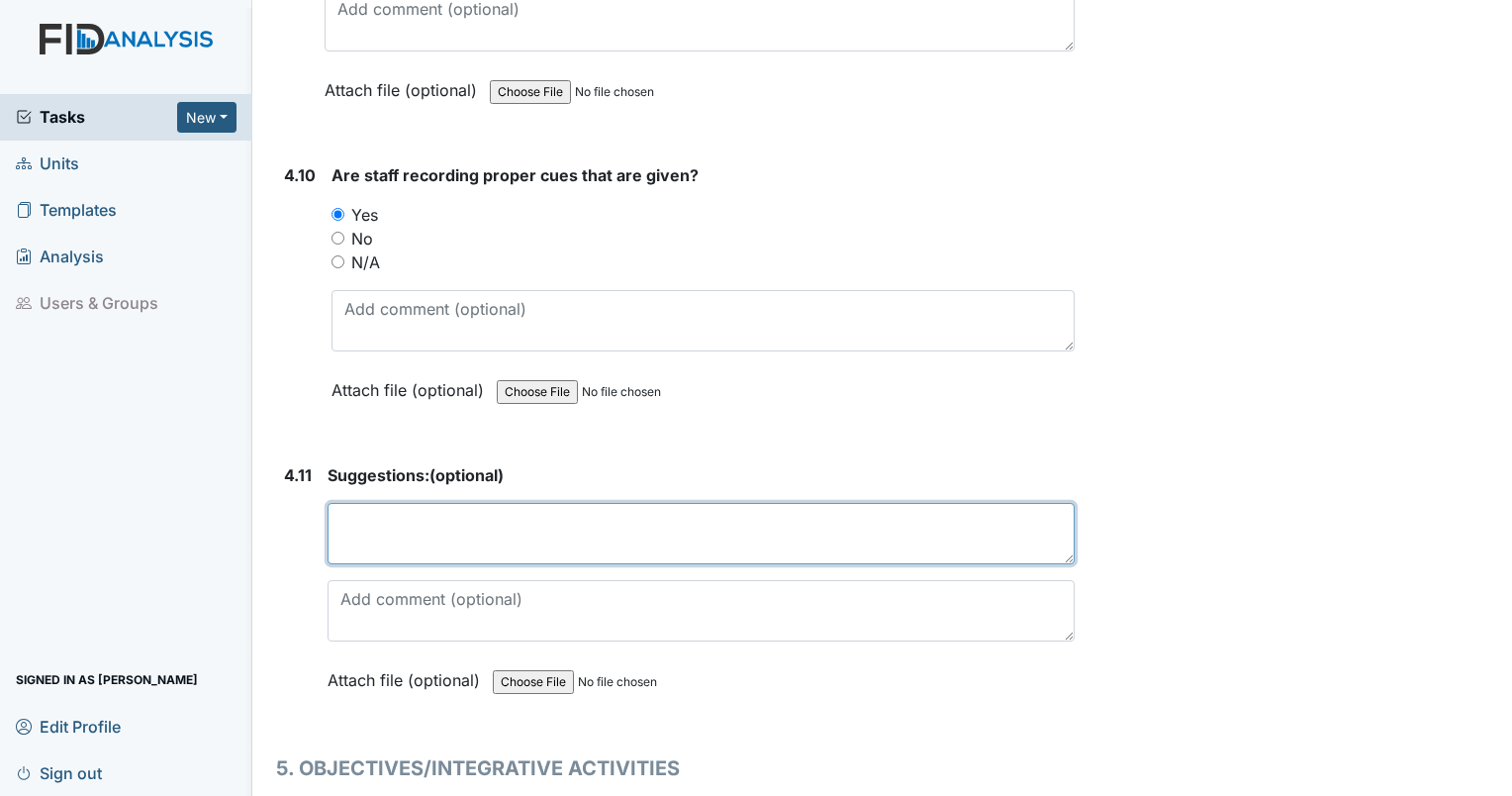 click at bounding box center [701, 534] 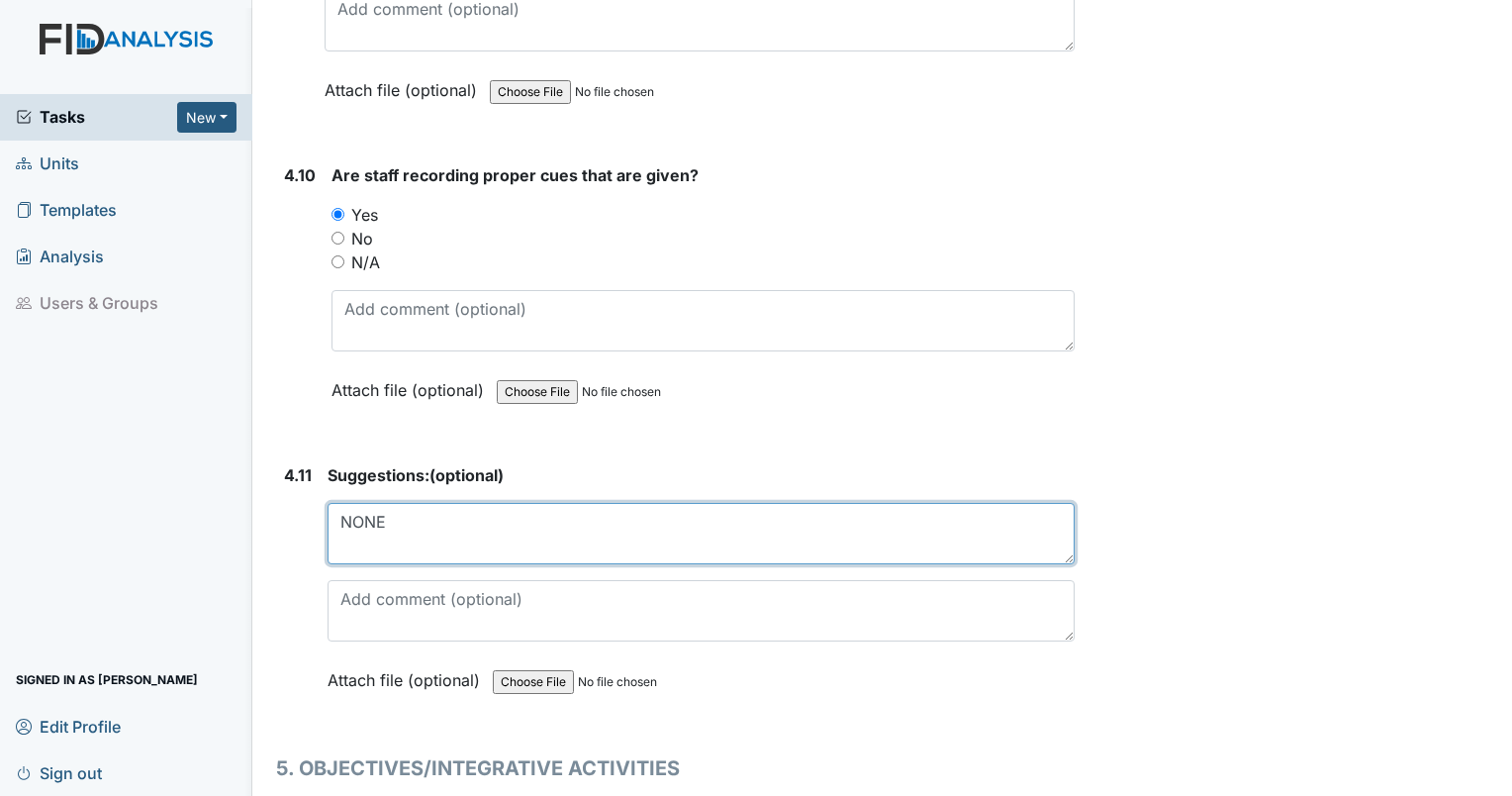 type on "NONE" 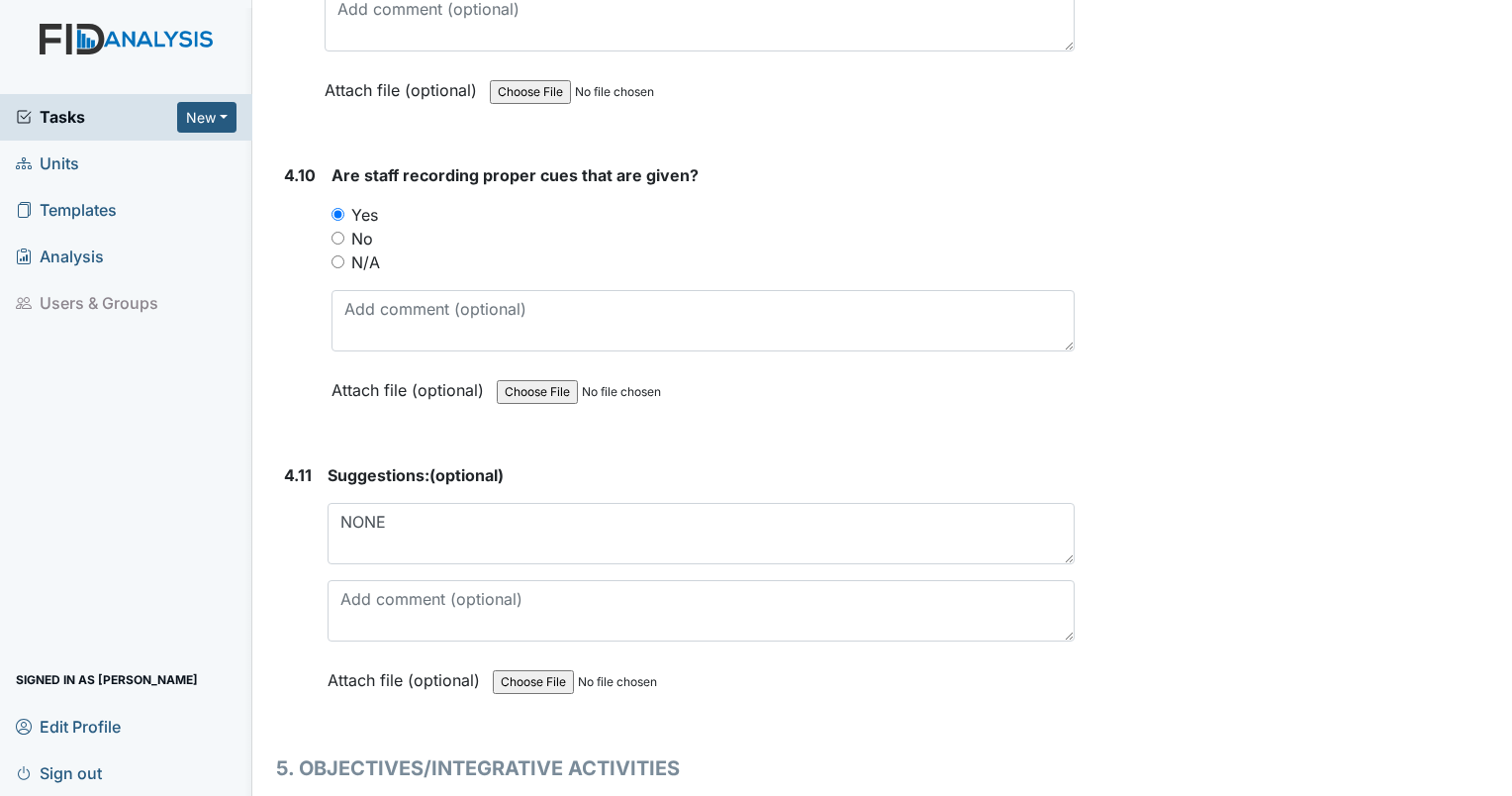 click on "Archive Task
×
Are you sure you want to archive this task? It will appear as incomplete on reports.
Archive
Delete Task
×
Are you sure you want to delete this task?
Delete
Save
Ericka Holley assigned on Jul 14, 2025." at bounding box center [1296, 414] 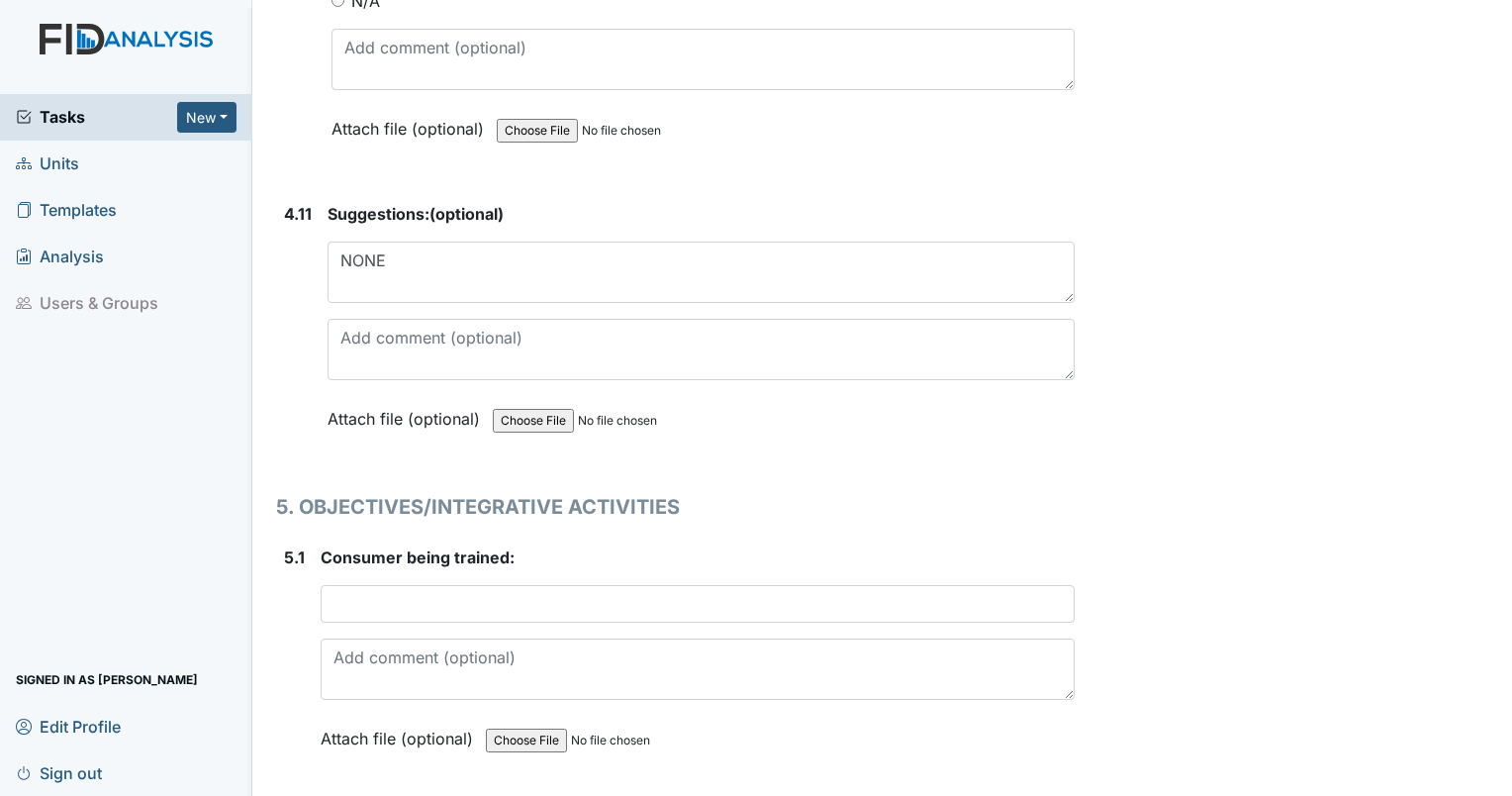 scroll, scrollTop: 11881, scrollLeft: 0, axis: vertical 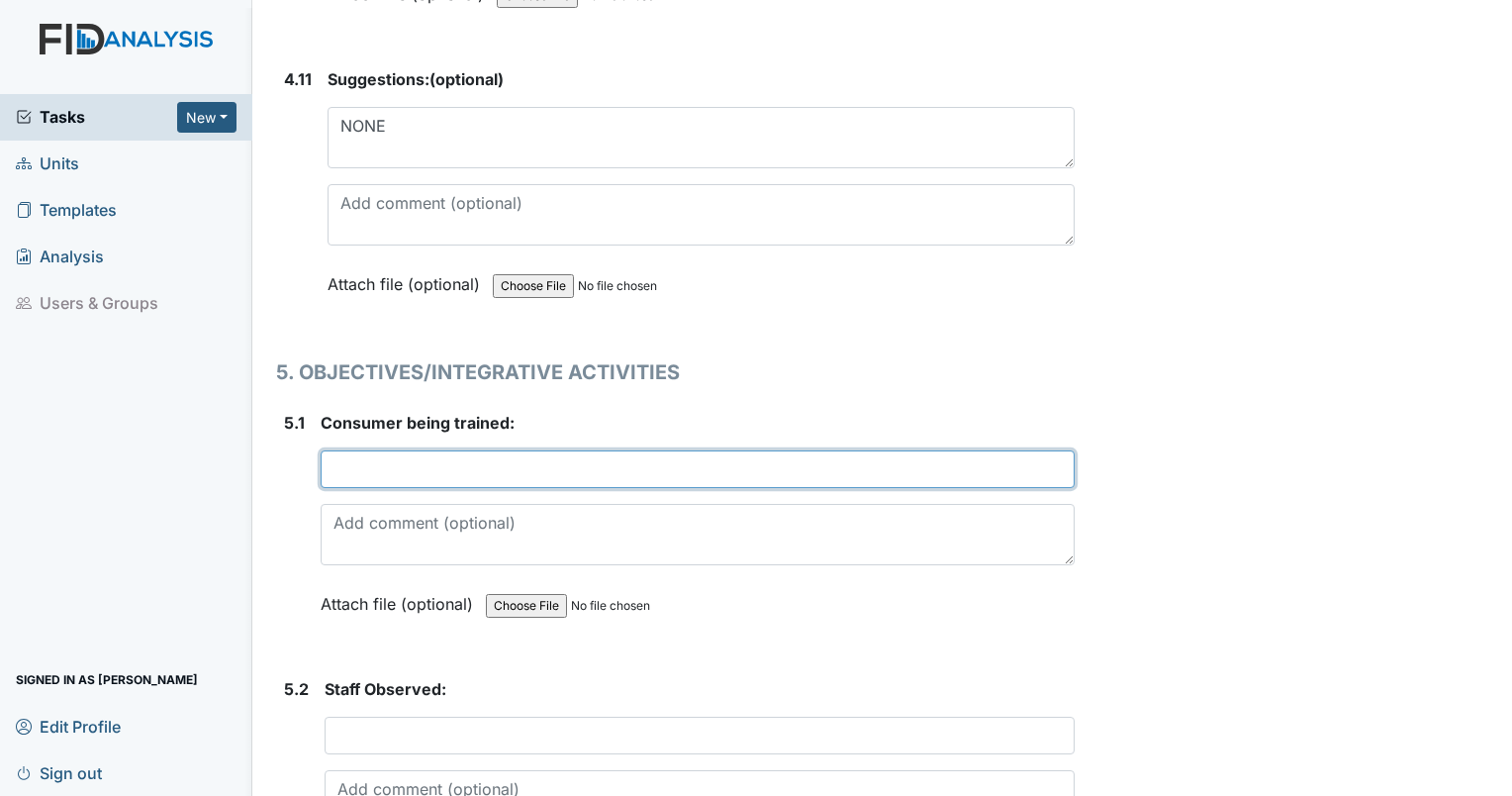 click at bounding box center (698, 469) 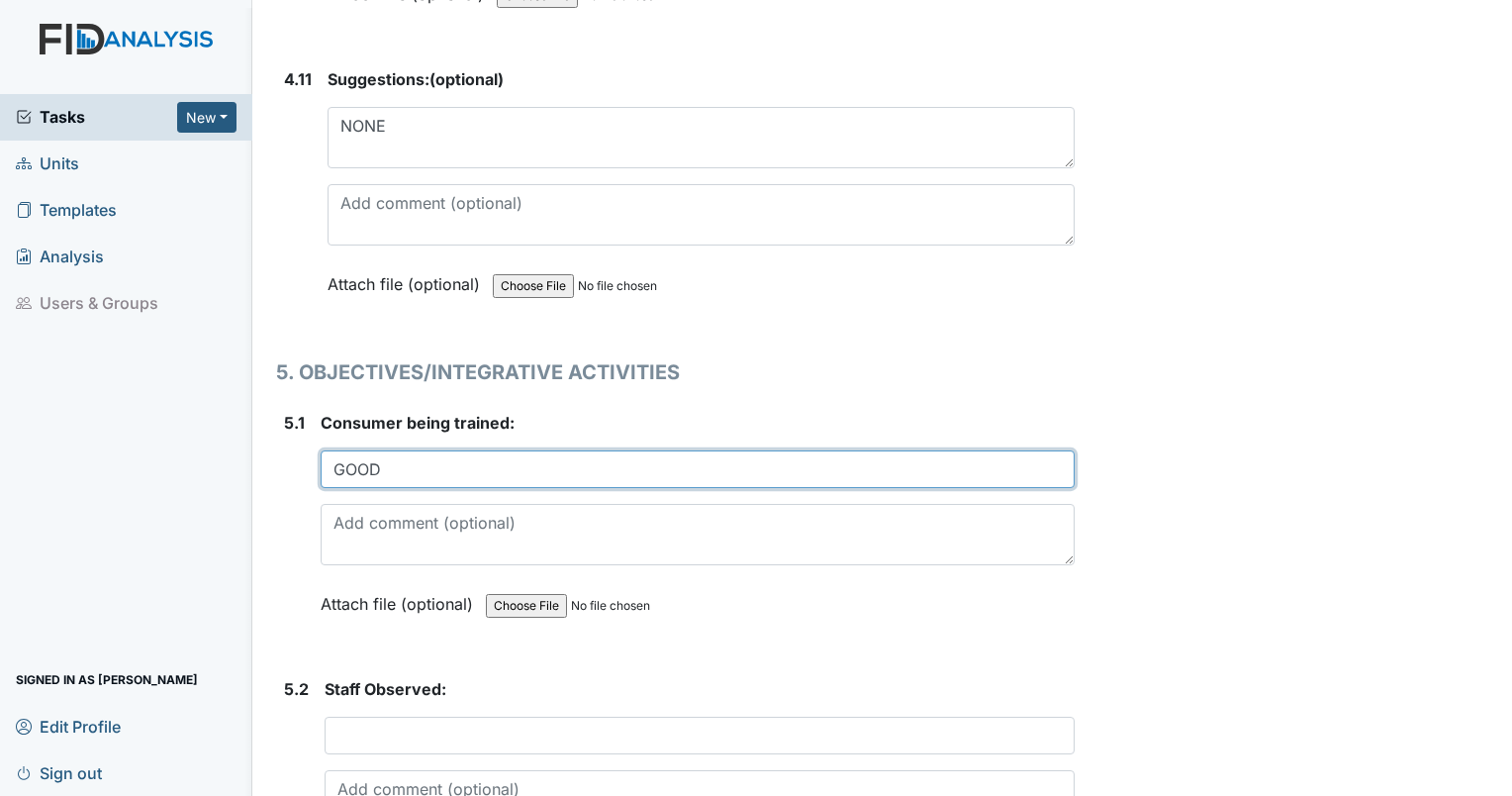 click on "GOOD" at bounding box center (698, 469) 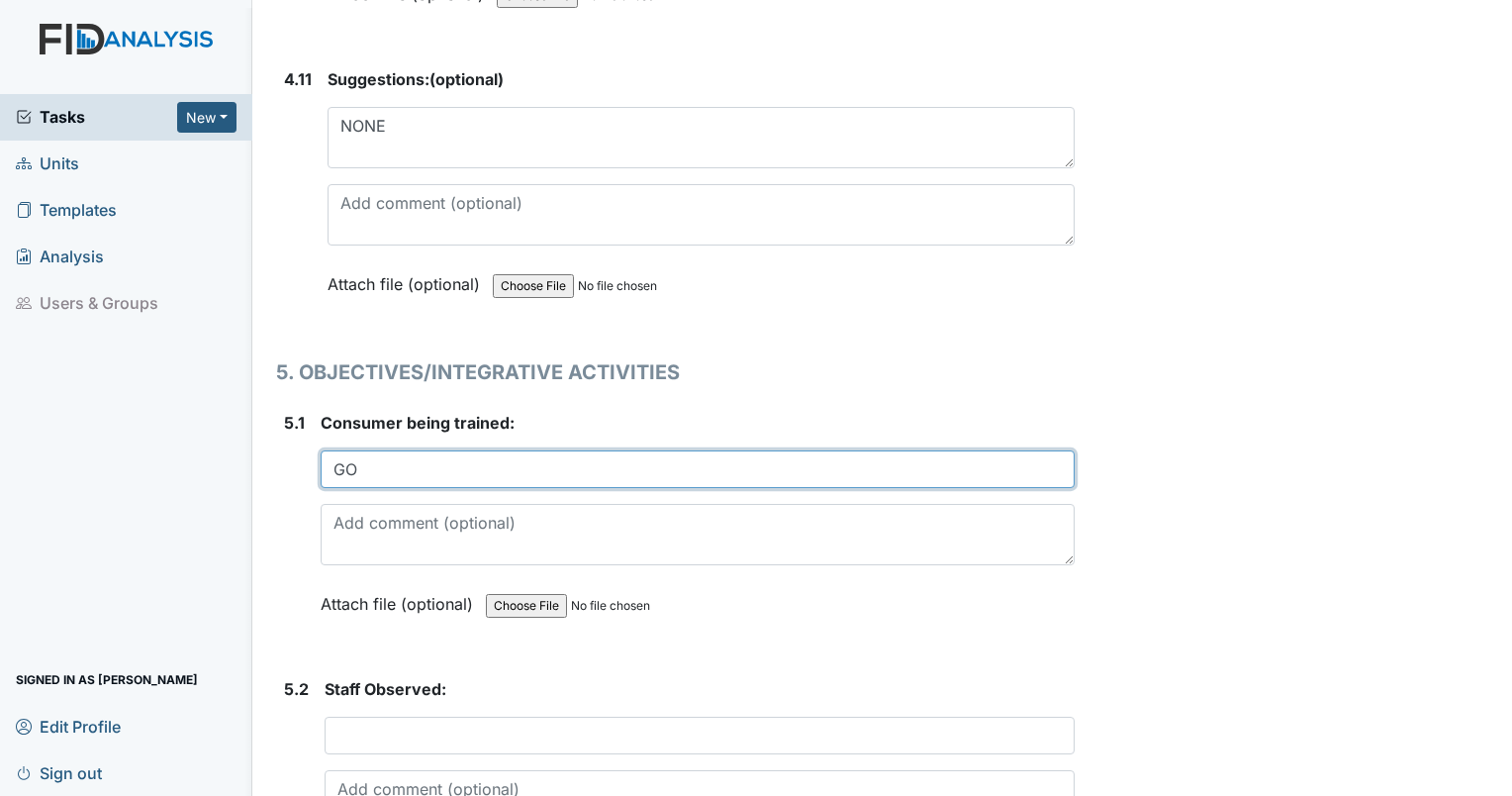 type on "G" 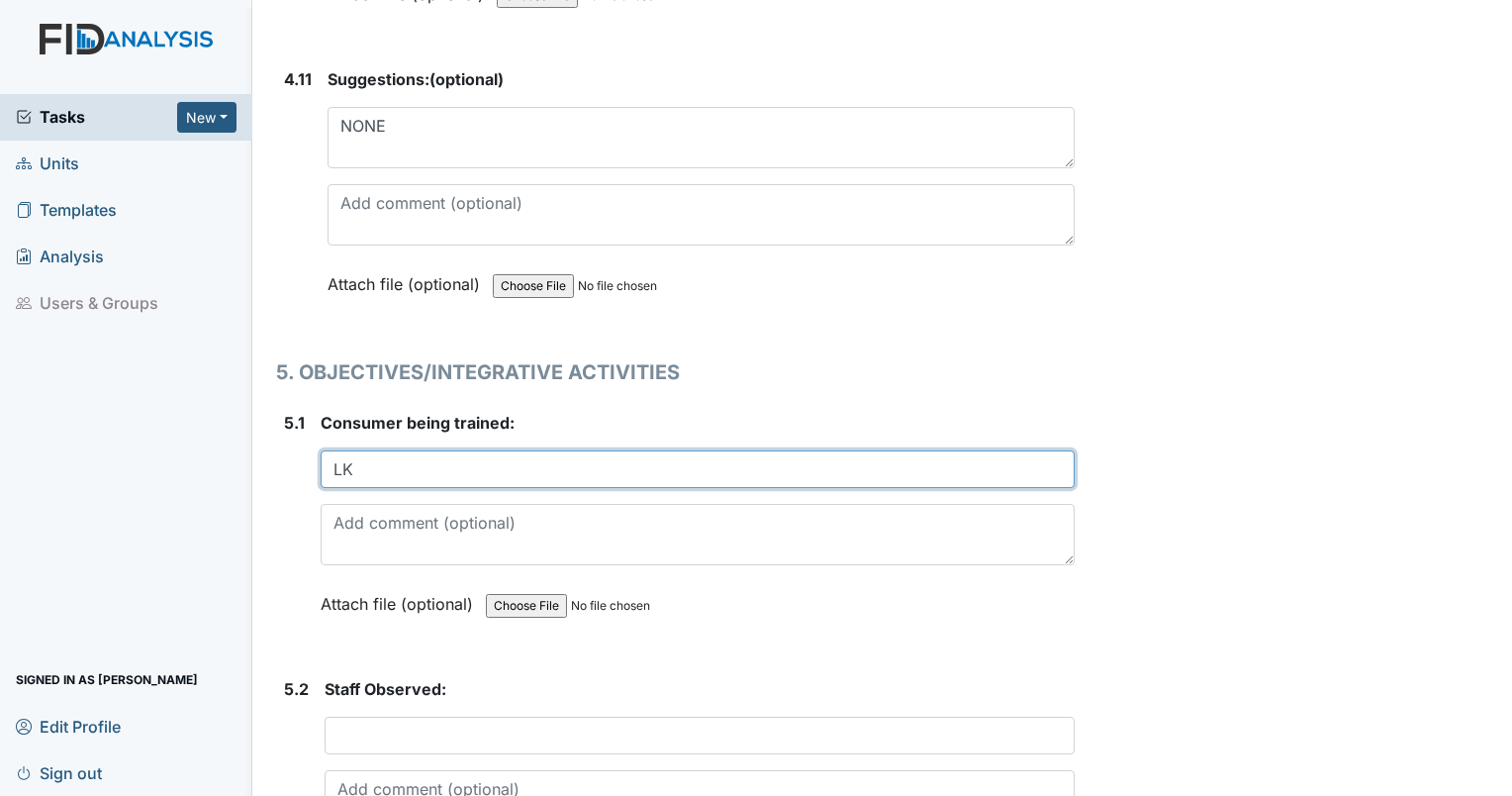 type on "LK" 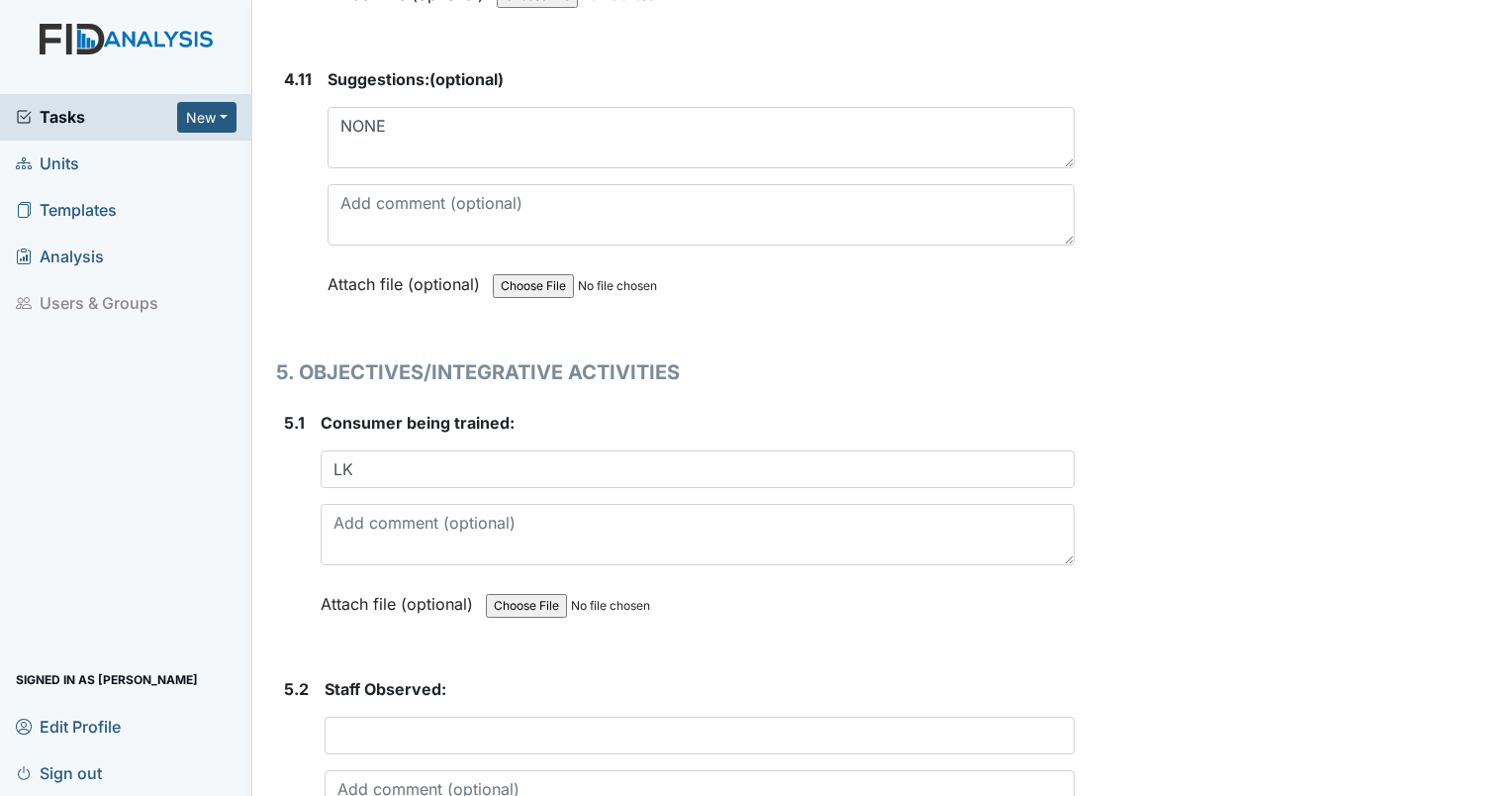 click on "Archive Task
×
Are you sure you want to archive this task? It will appear as incomplete on reports.
Archive
Delete Task
×
Are you sure you want to delete this task?
Delete
Save
Ericka Holley assigned on Jul 14, 2025." at bounding box center (1296, 18) 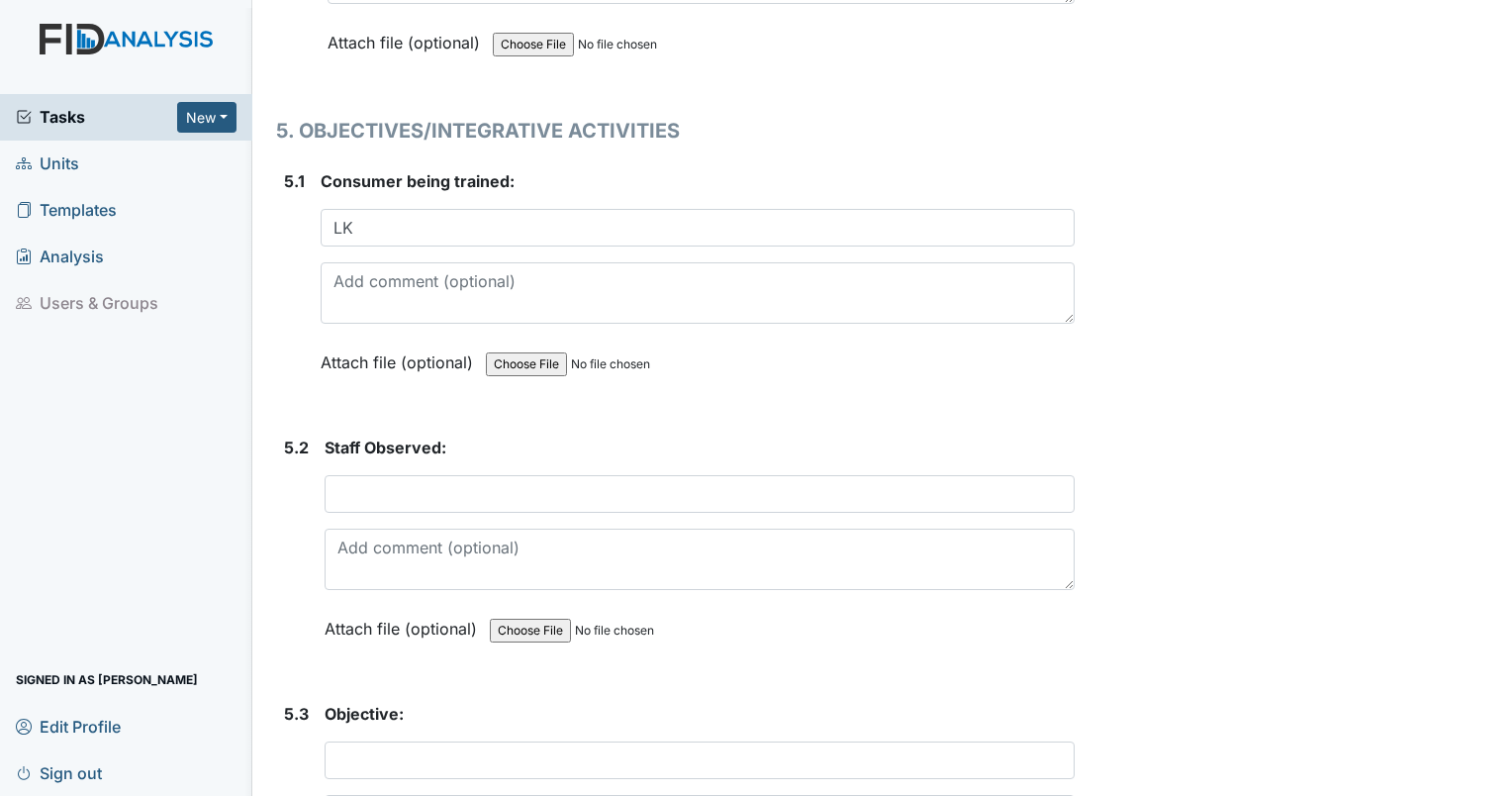 scroll, scrollTop: 12178, scrollLeft: 0, axis: vertical 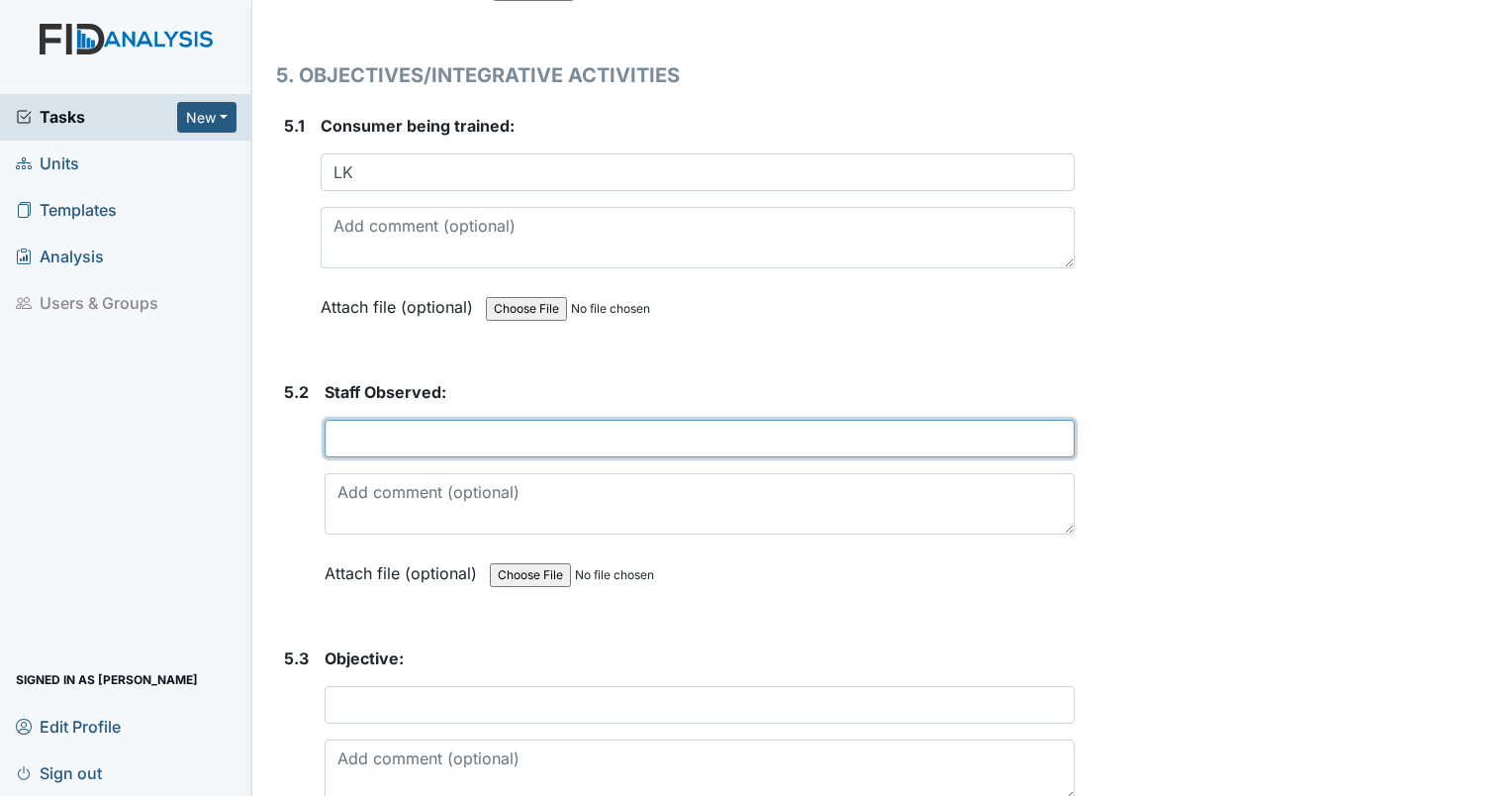 click at bounding box center [700, 439] 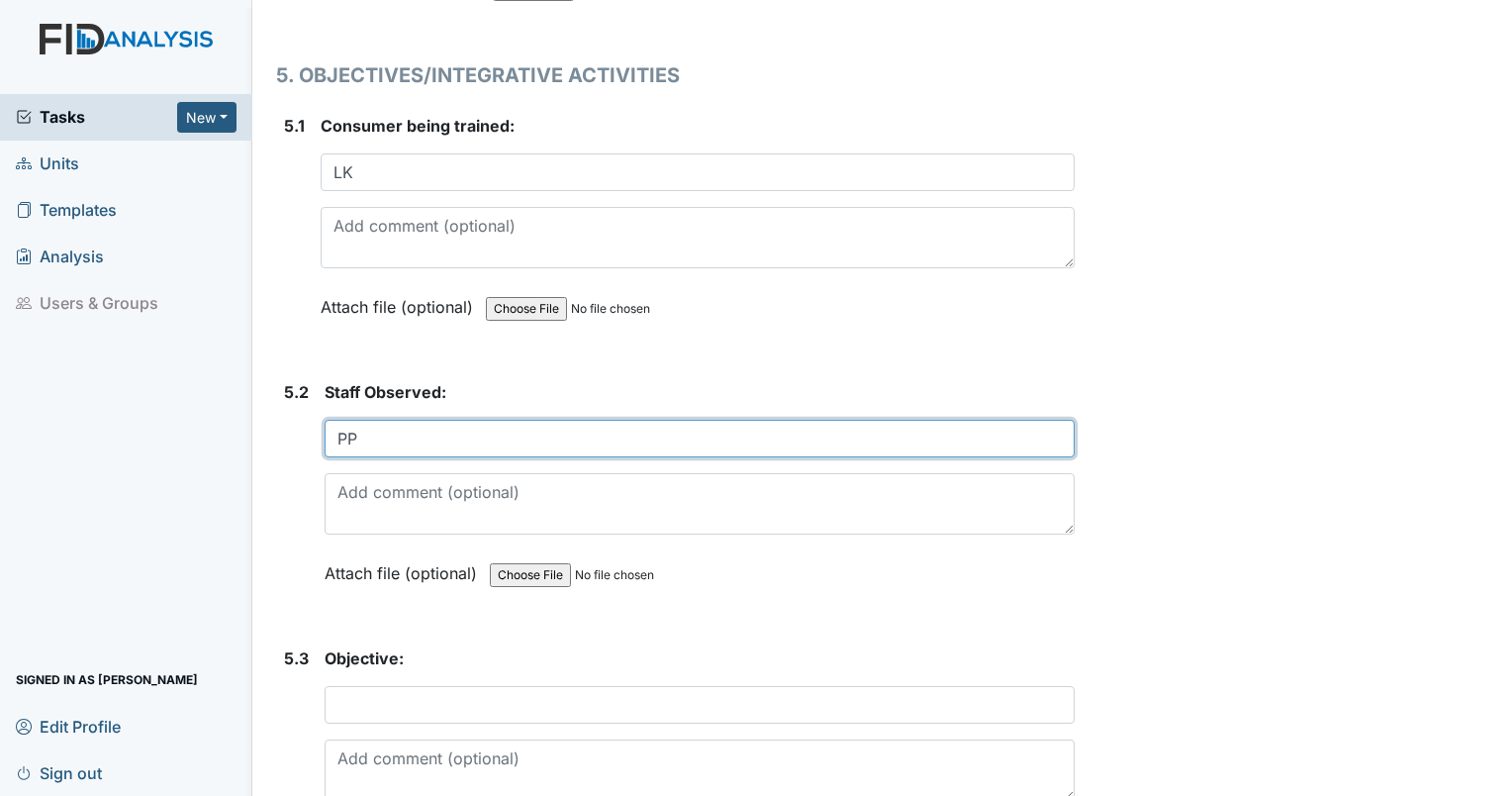 type on "PP" 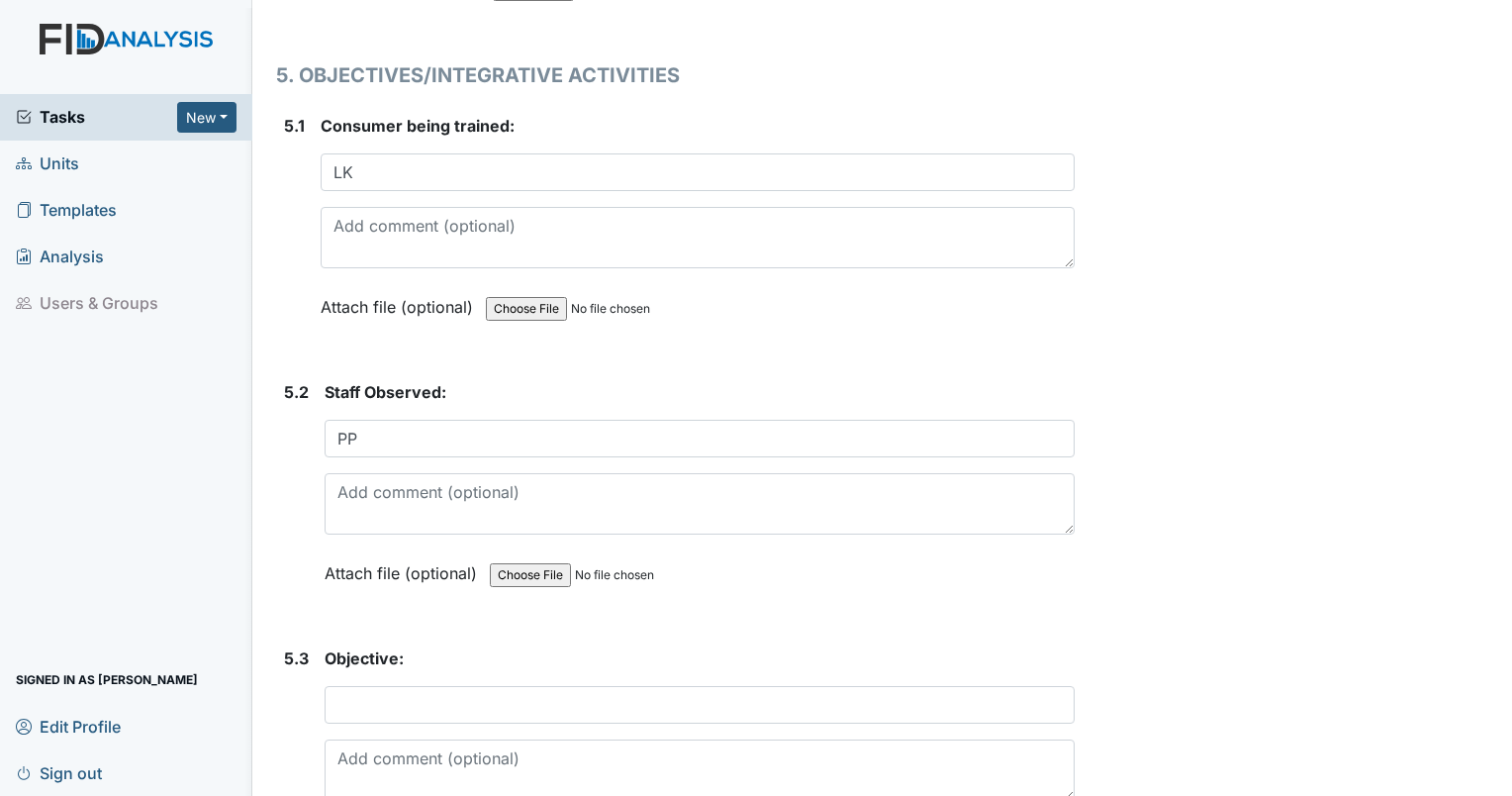 click on "Archive Task
×
Are you sure you want to archive this task? It will appear as incomplete on reports.
Archive
Delete Task
×
Are you sure you want to delete this task?
Delete
Save
Ericka Holley assigned on Jul 14, 2025." at bounding box center (1296, -279) 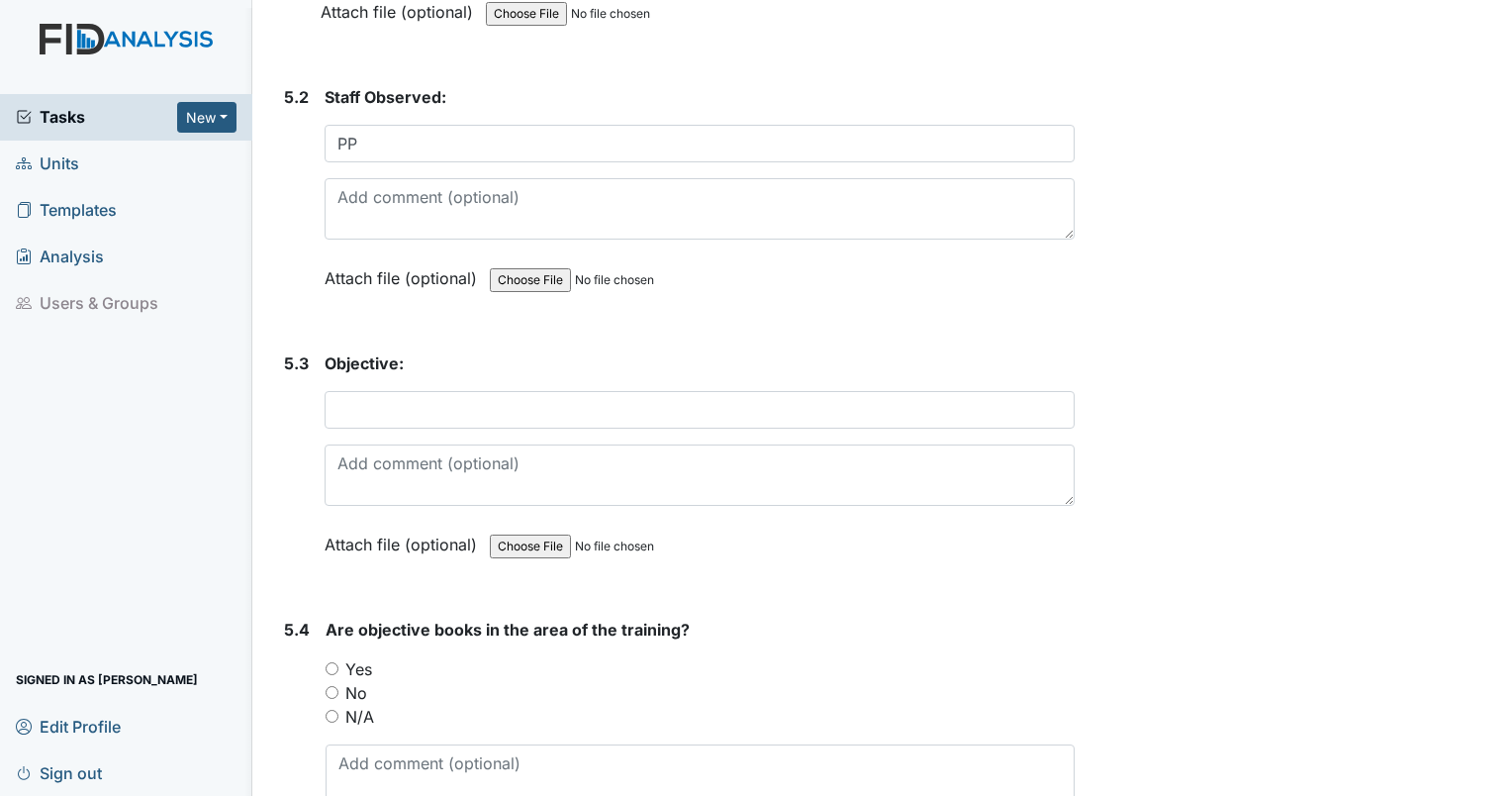 scroll, scrollTop: 12475, scrollLeft: 0, axis: vertical 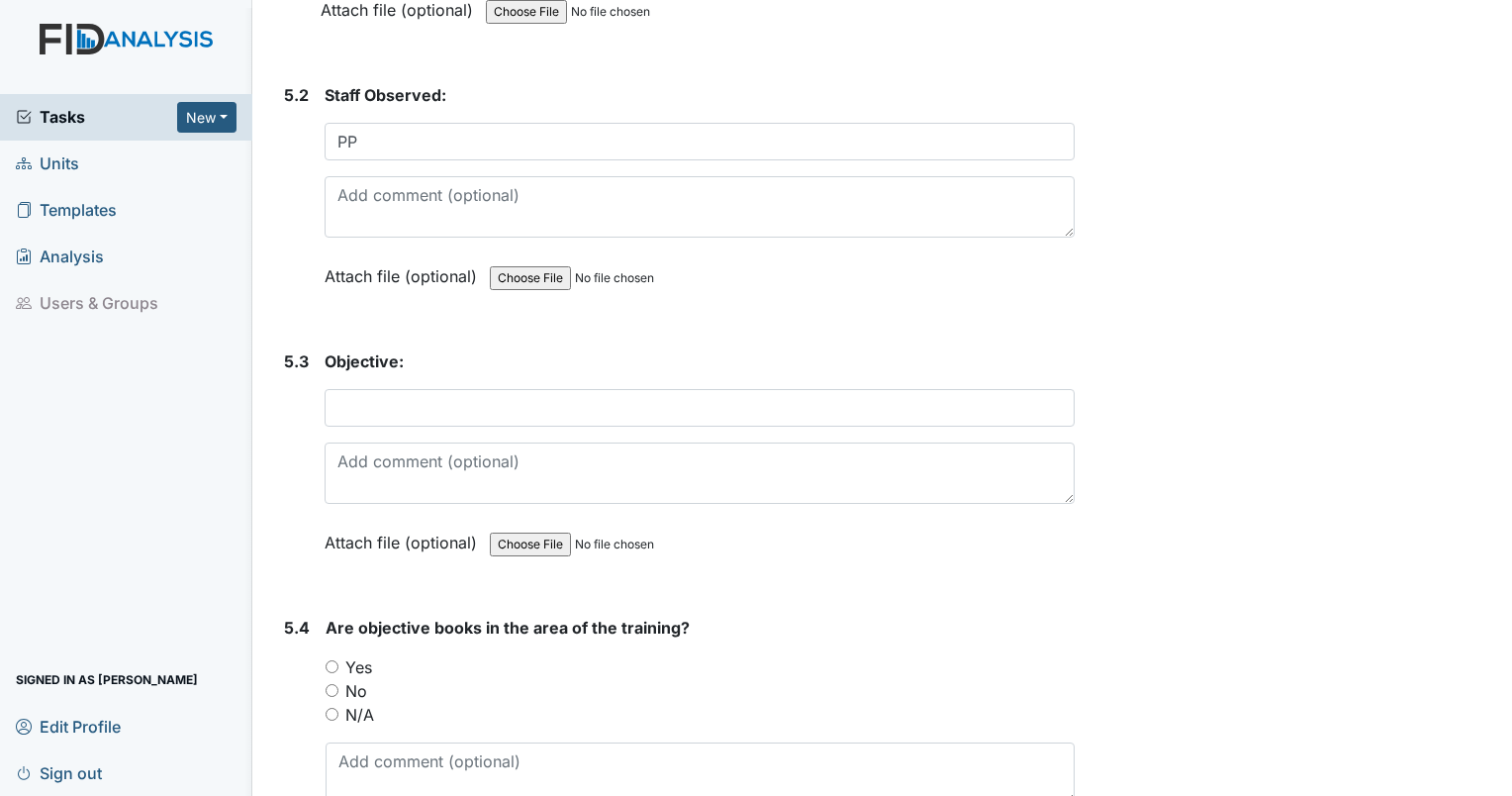 click on "Yes" at bounding box center [331, 666] 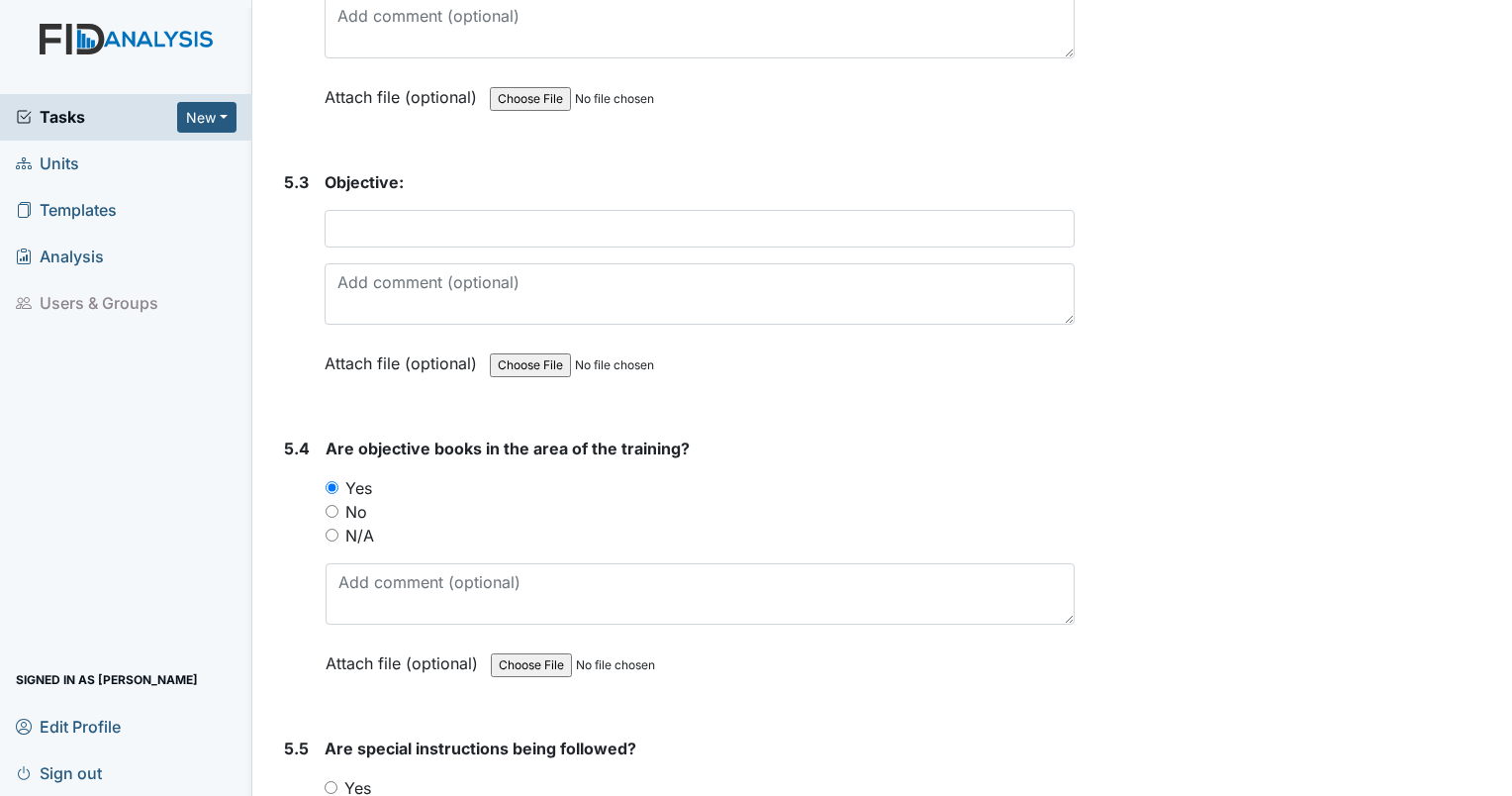 scroll, scrollTop: 12871, scrollLeft: 0, axis: vertical 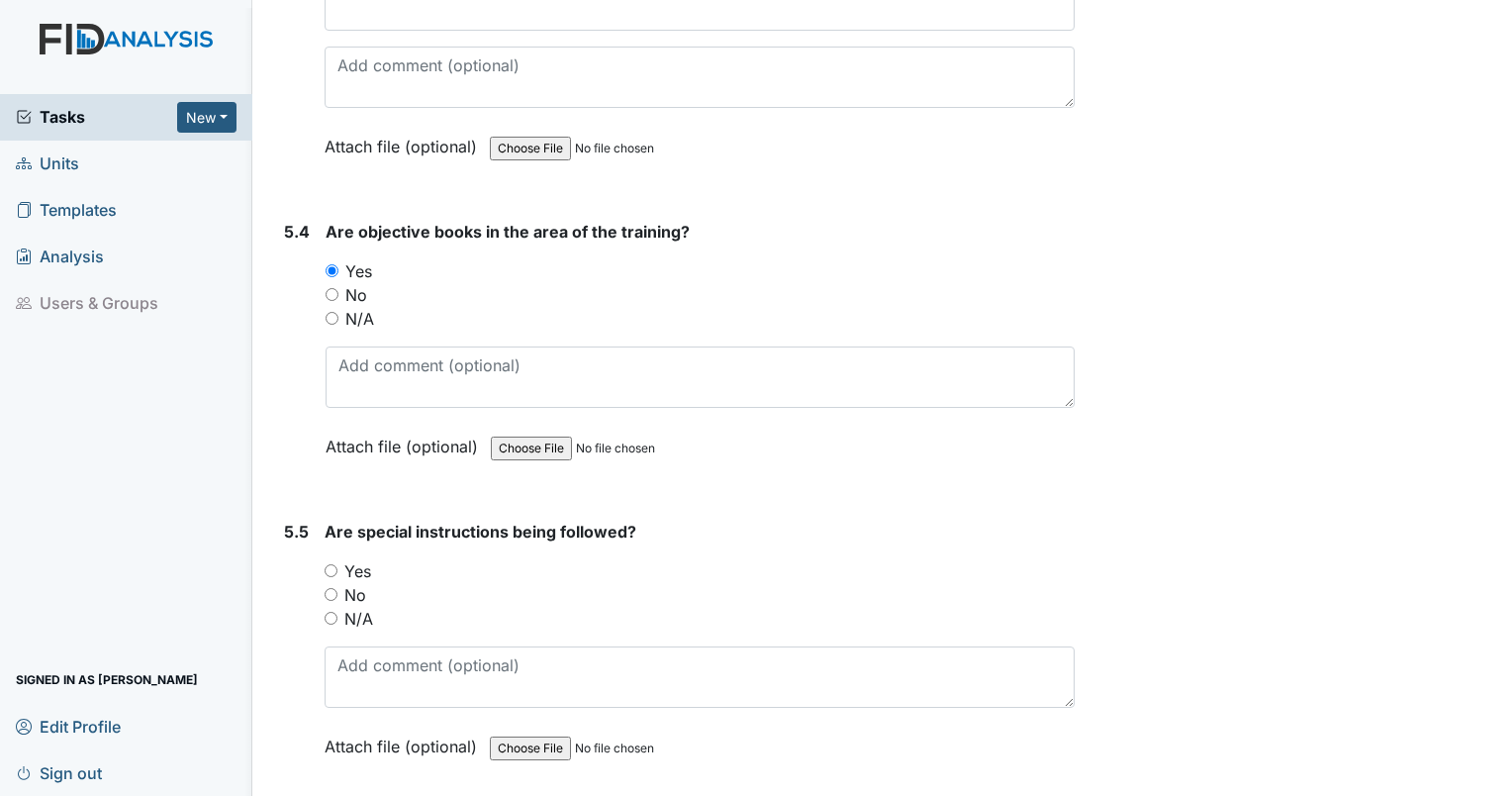 click on "Yes" at bounding box center [331, 570] 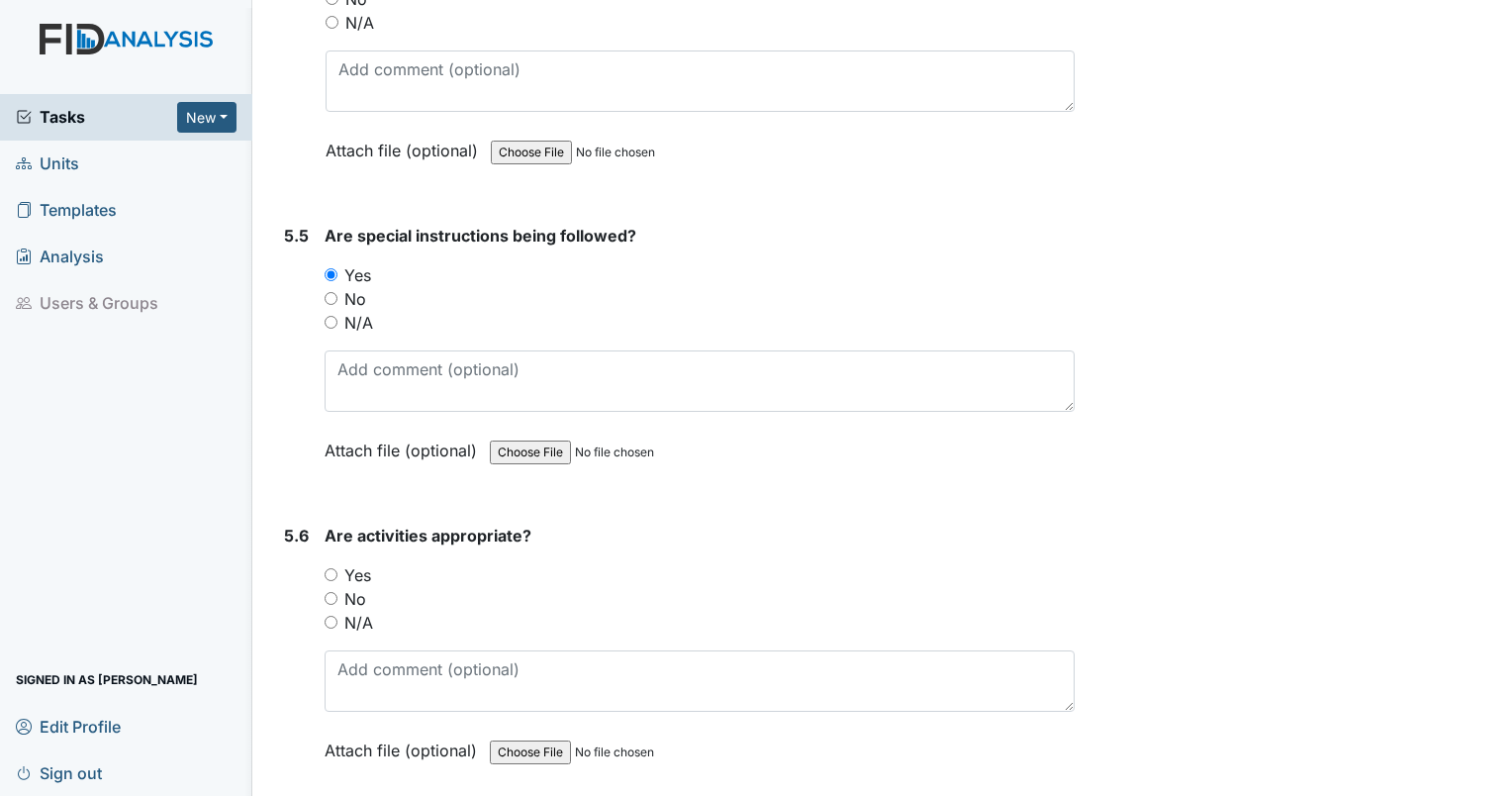 scroll, scrollTop: 13168, scrollLeft: 0, axis: vertical 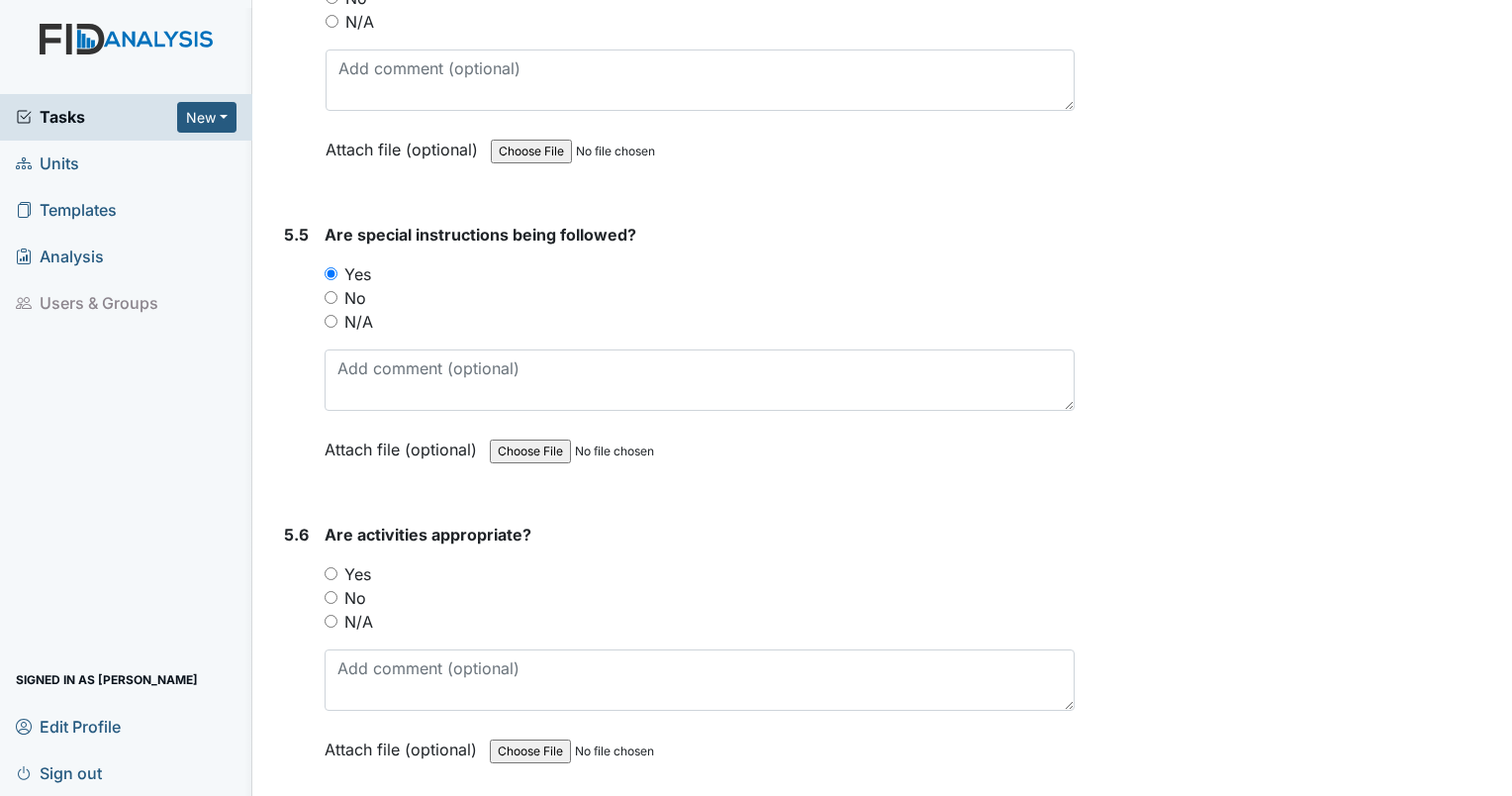 click on "Yes" at bounding box center (331, 573) 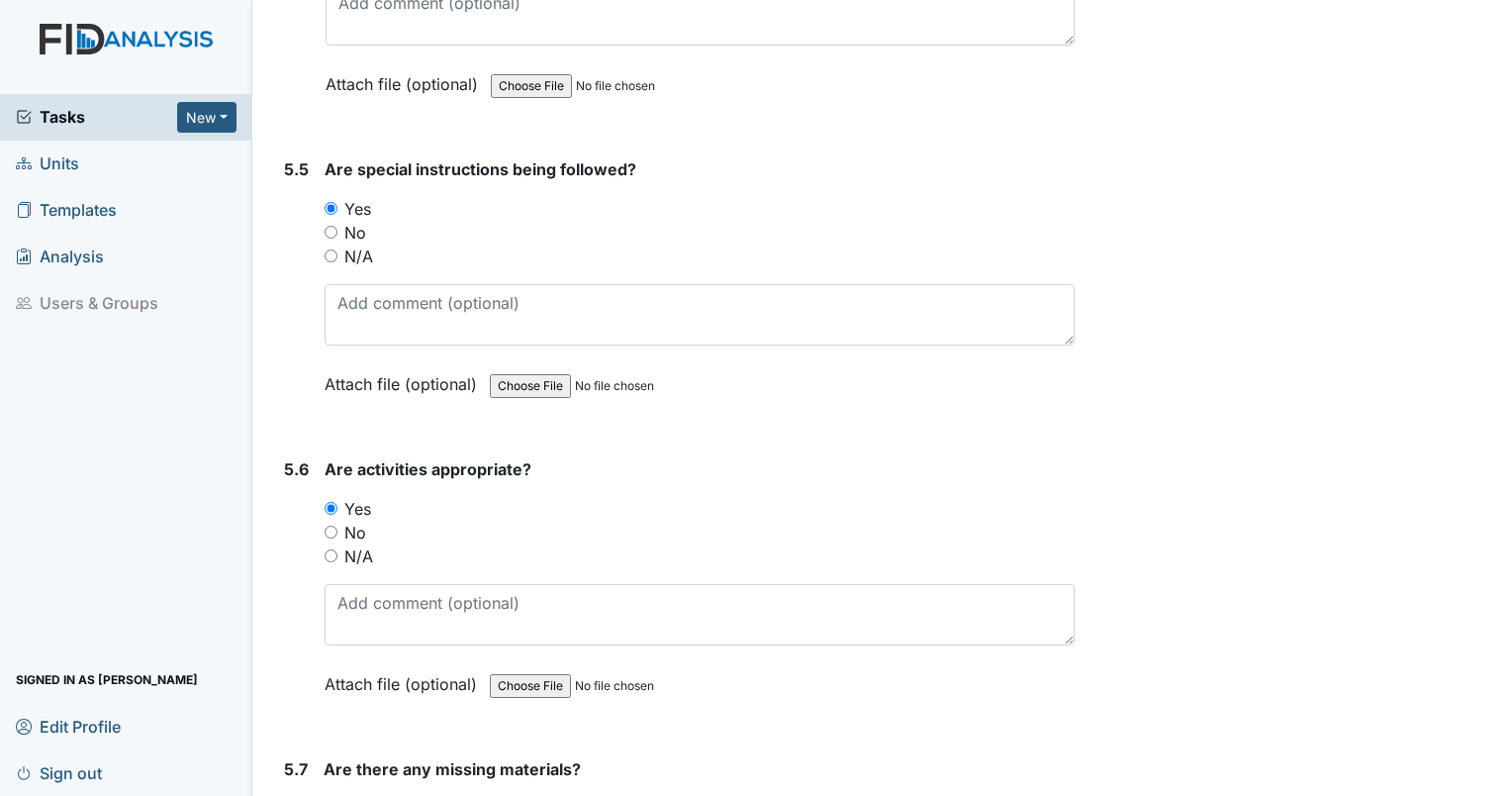 scroll, scrollTop: 13366, scrollLeft: 0, axis: vertical 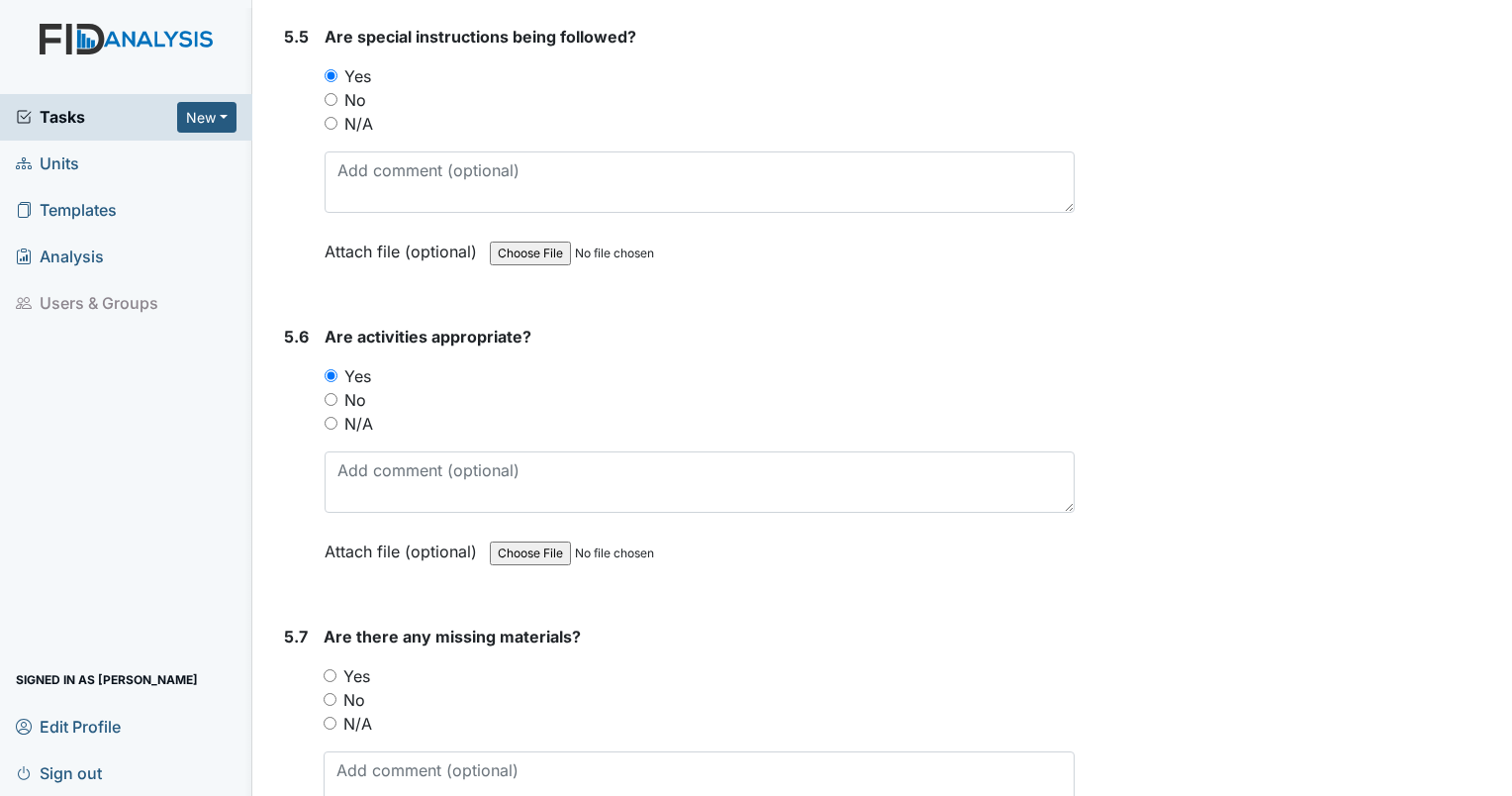 click on "Yes" at bounding box center [330, 675] 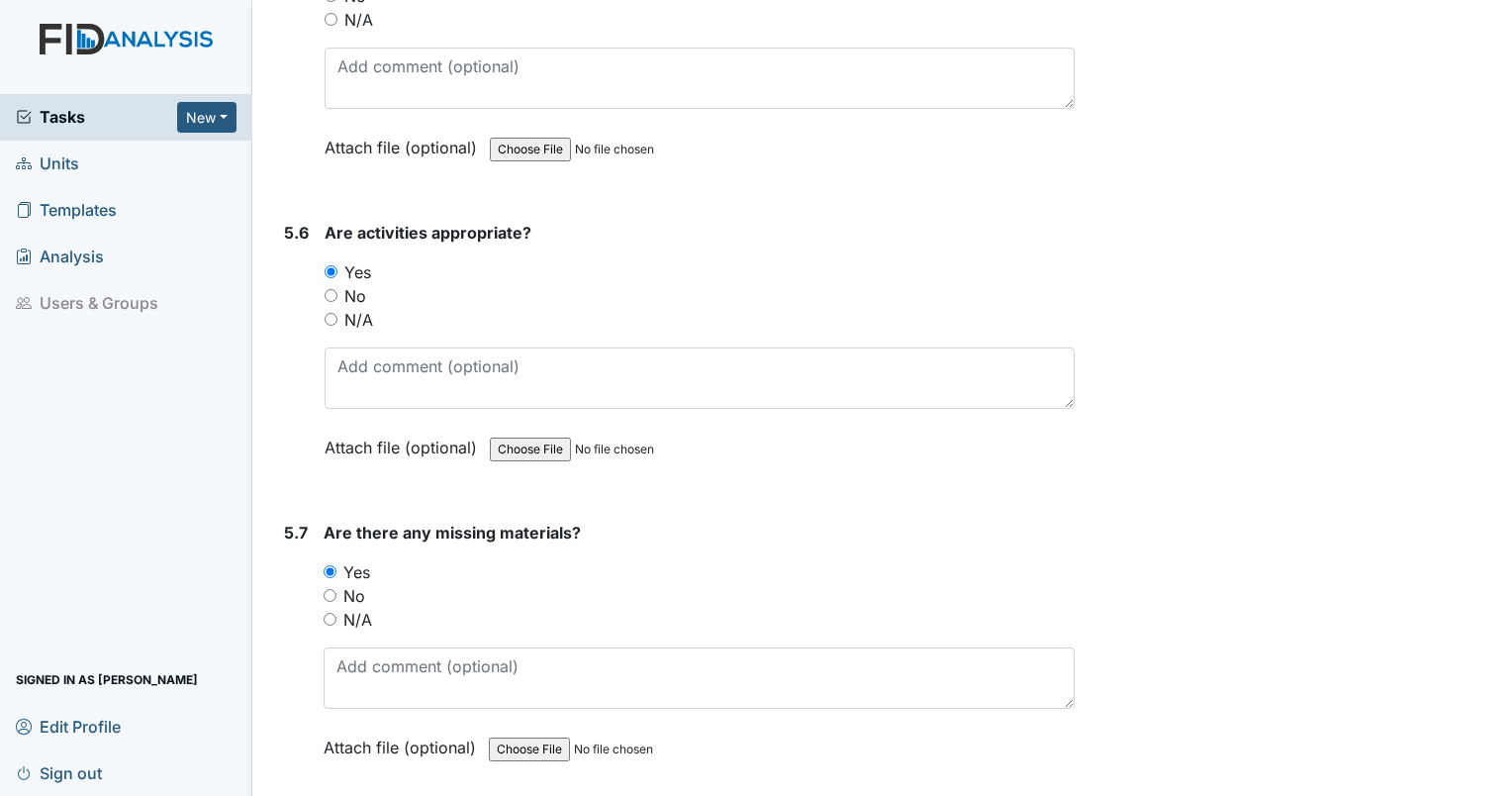 scroll, scrollTop: 13663, scrollLeft: 0, axis: vertical 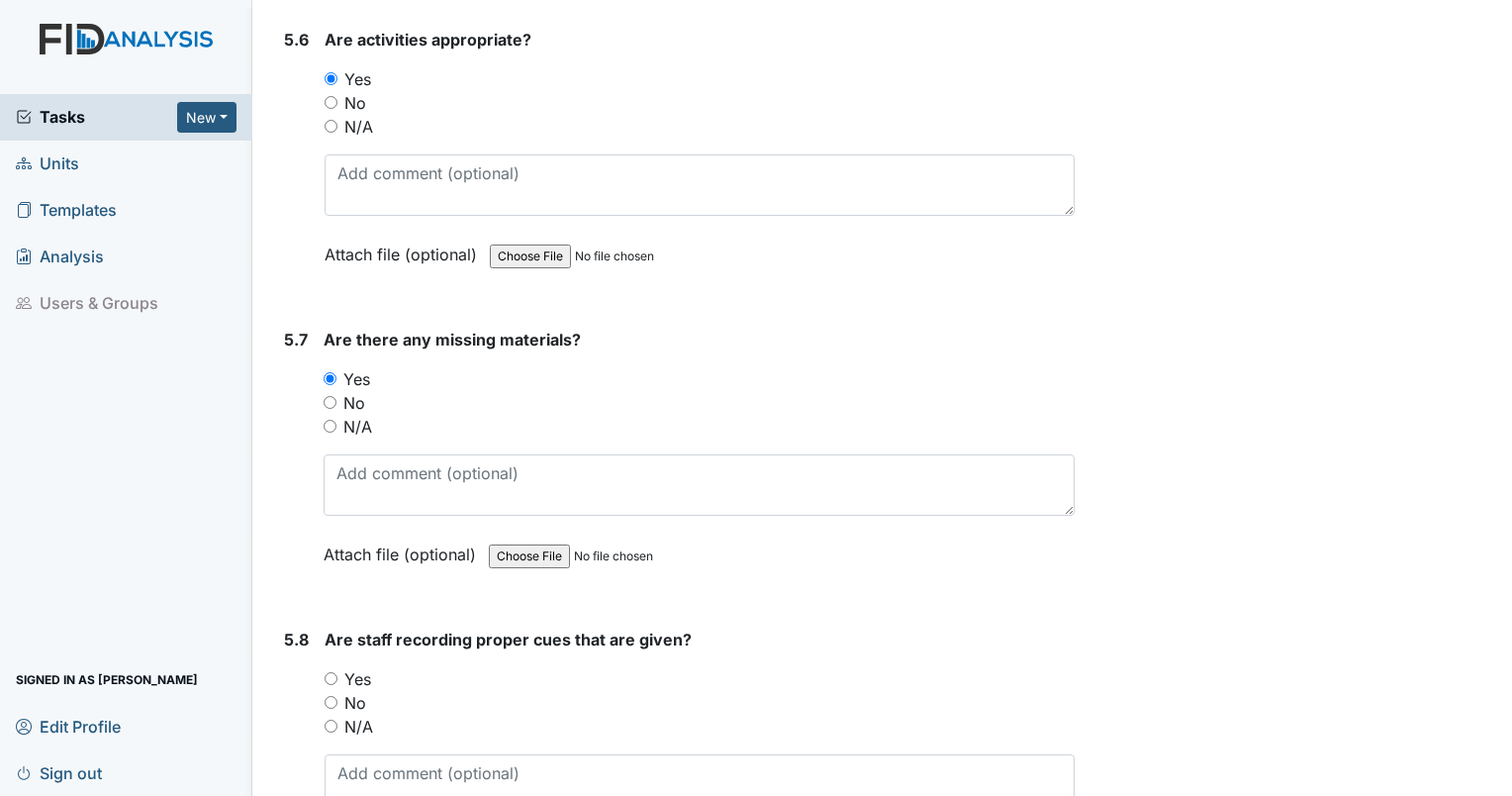 click on "Yes" at bounding box center (331, 678) 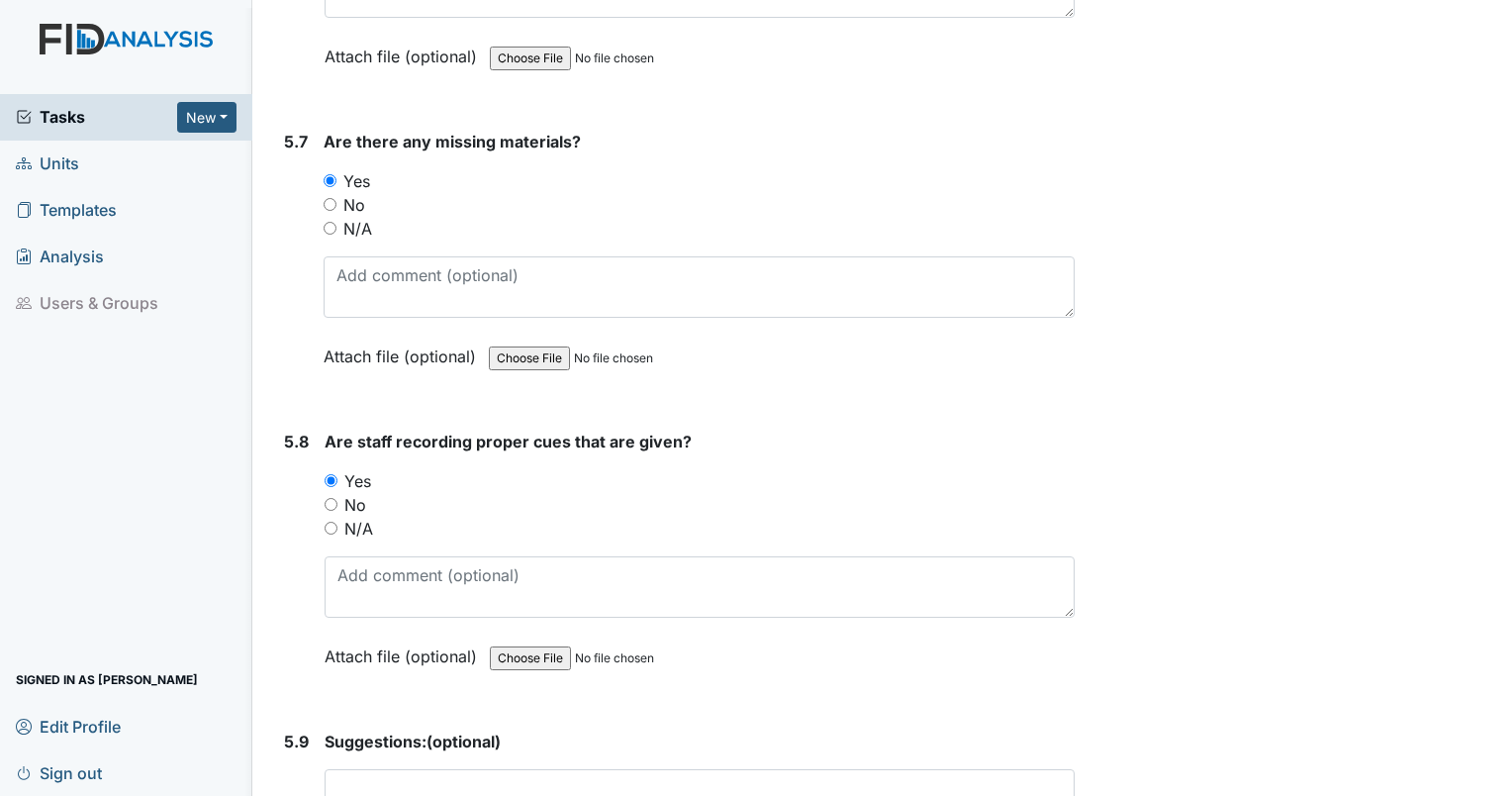 scroll, scrollTop: 14158, scrollLeft: 0, axis: vertical 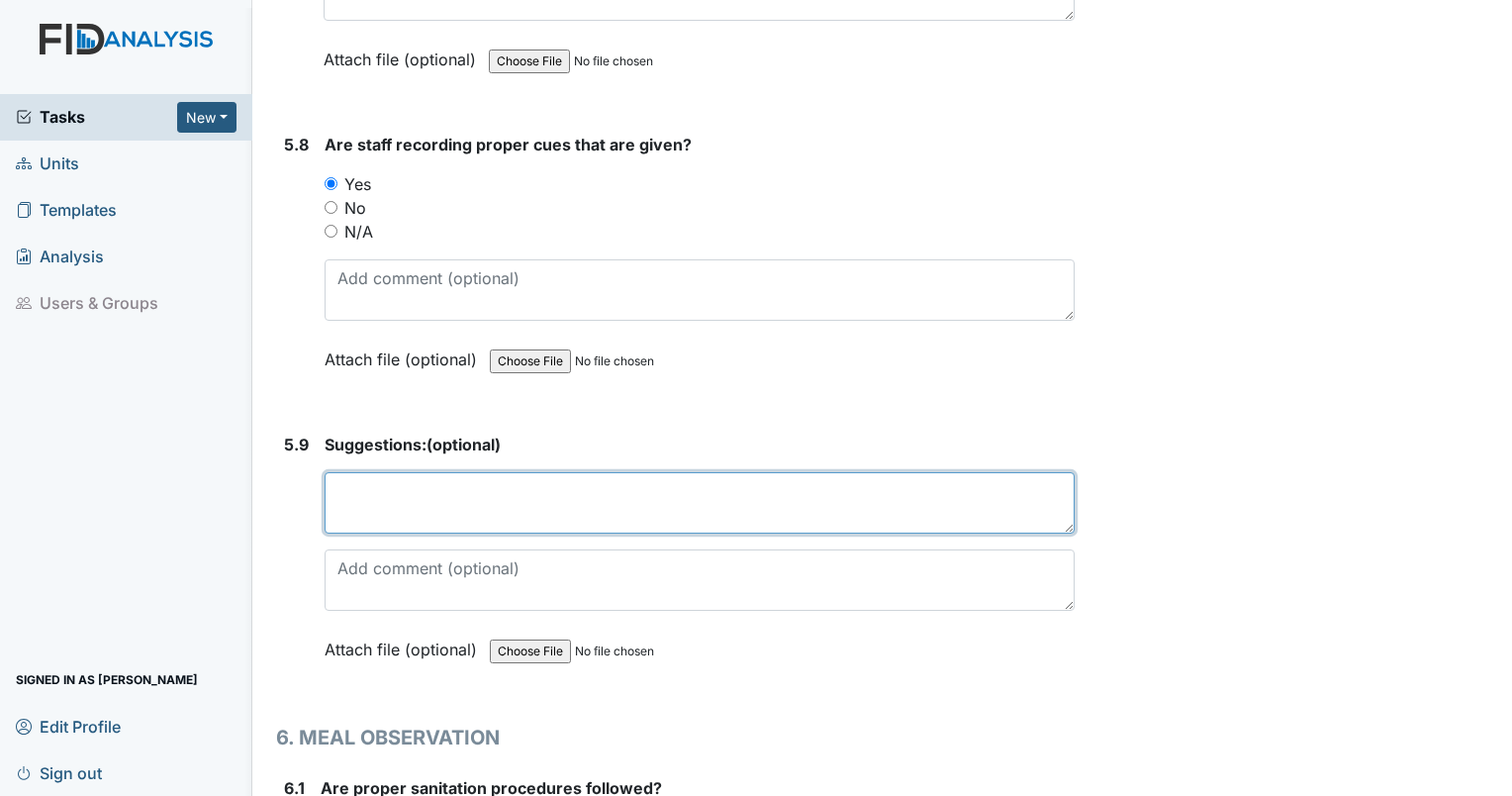 click at bounding box center (700, 503) 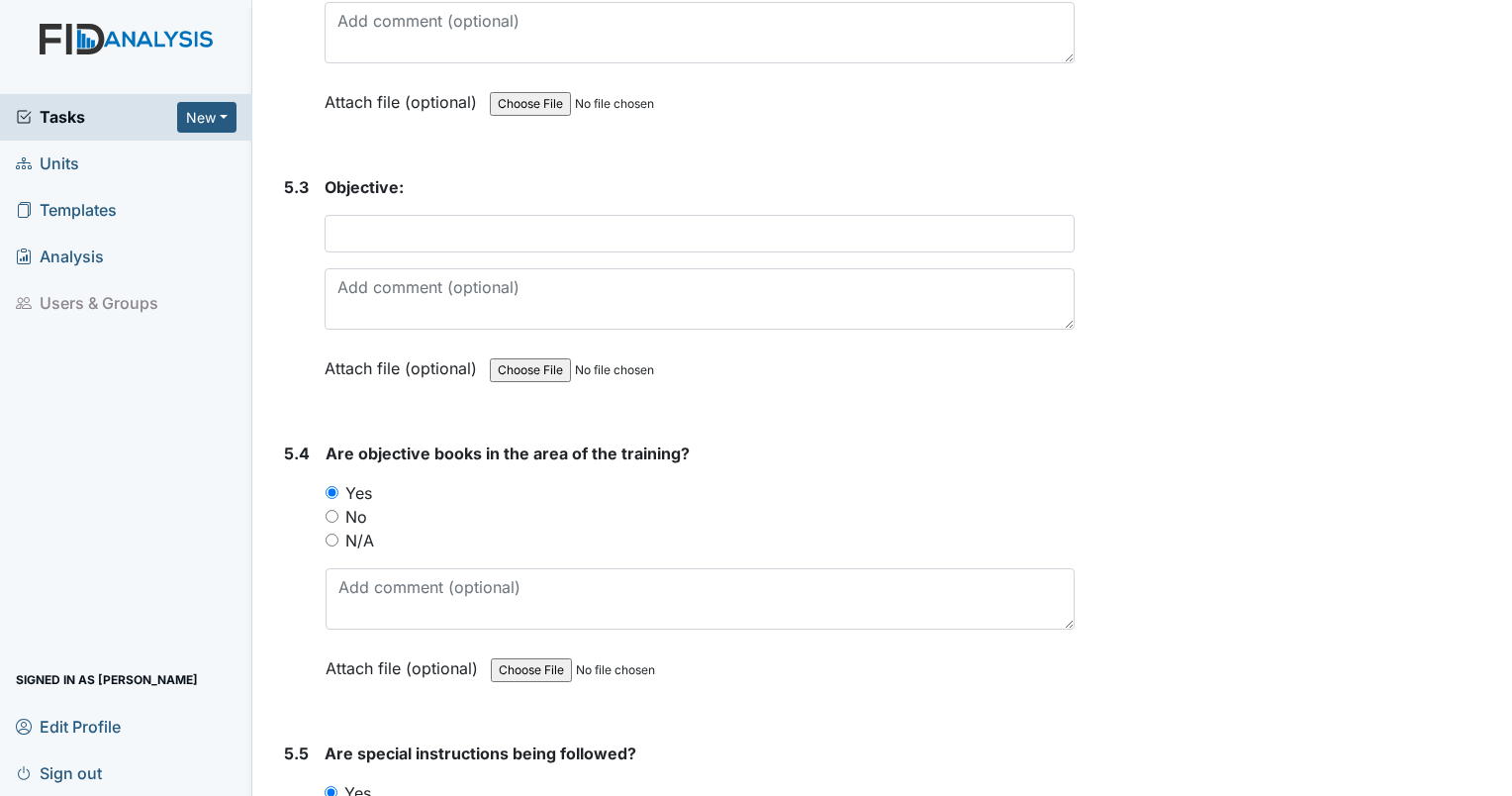 scroll, scrollTop: 12673, scrollLeft: 0, axis: vertical 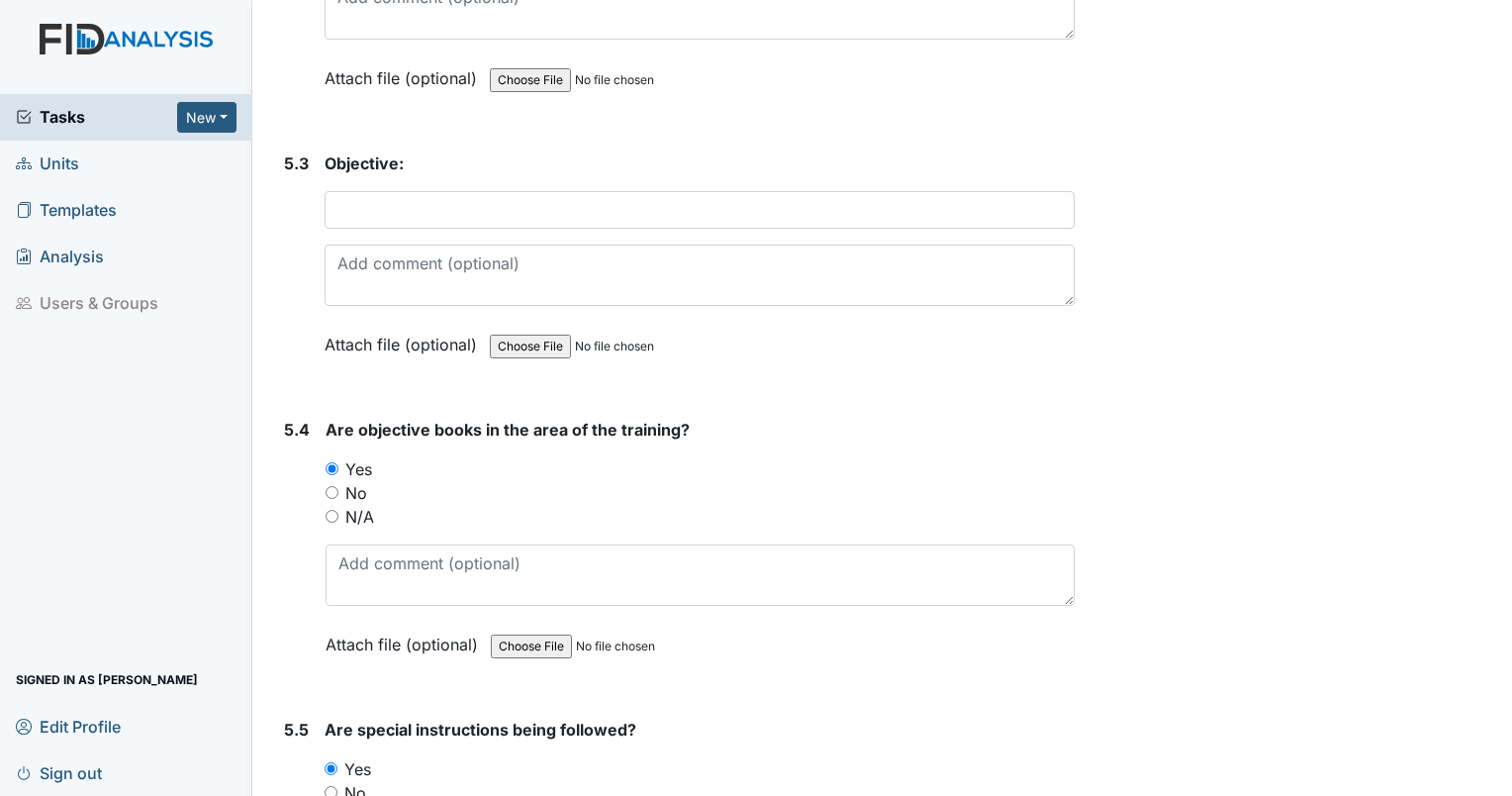 type on "NONE" 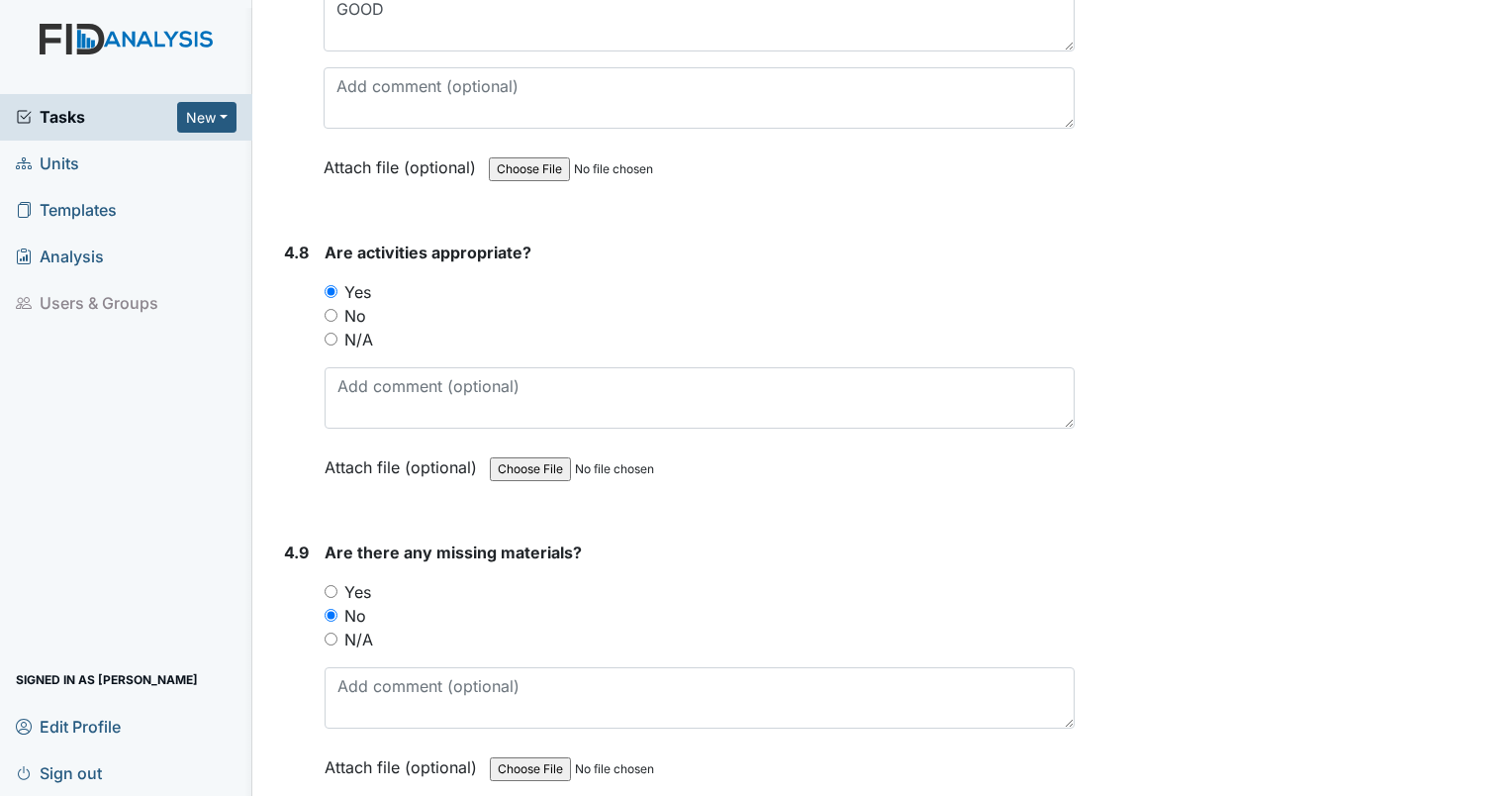 scroll, scrollTop: 11020, scrollLeft: 0, axis: vertical 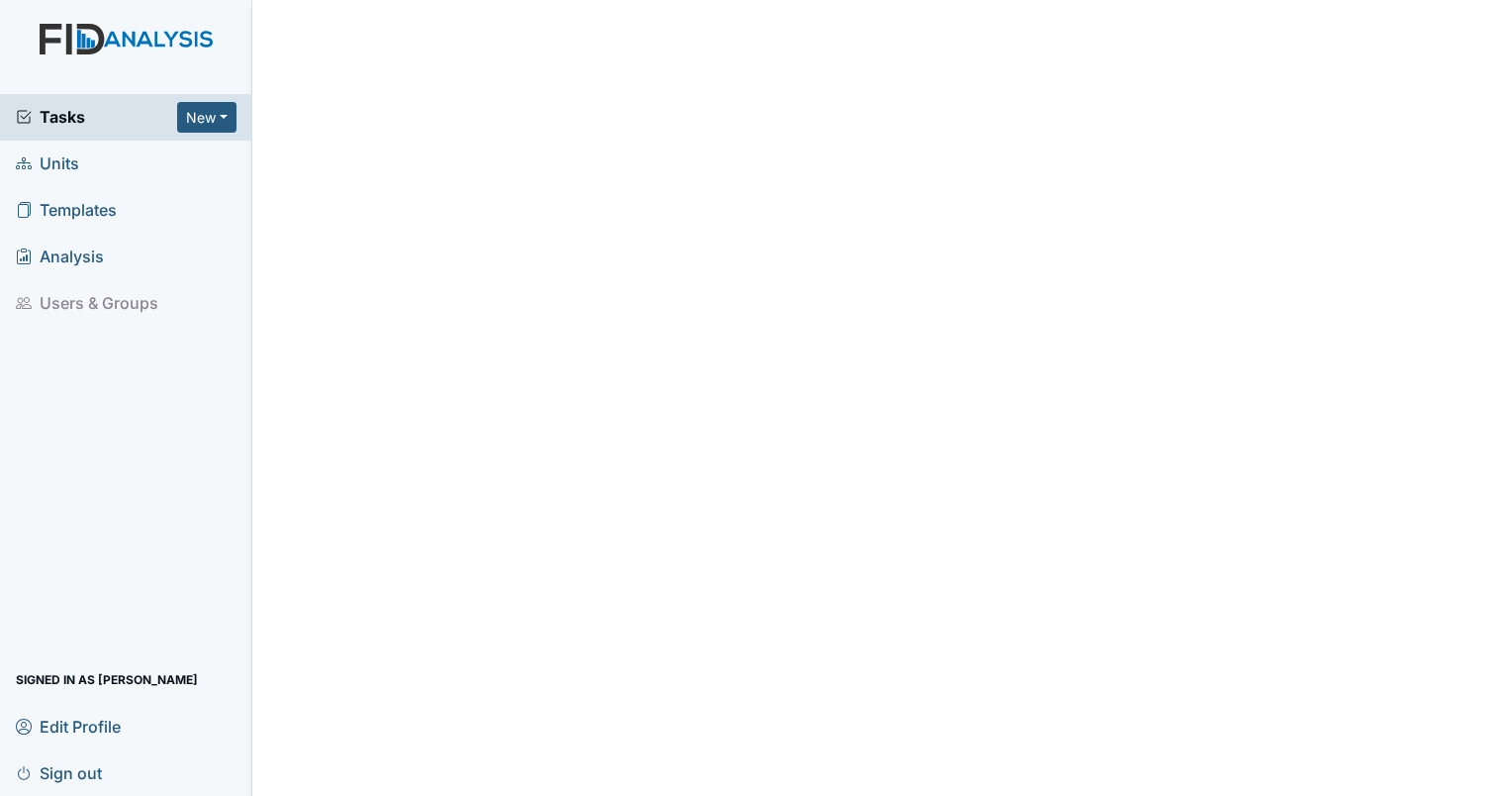 click on "Units" at bounding box center (47, 163) 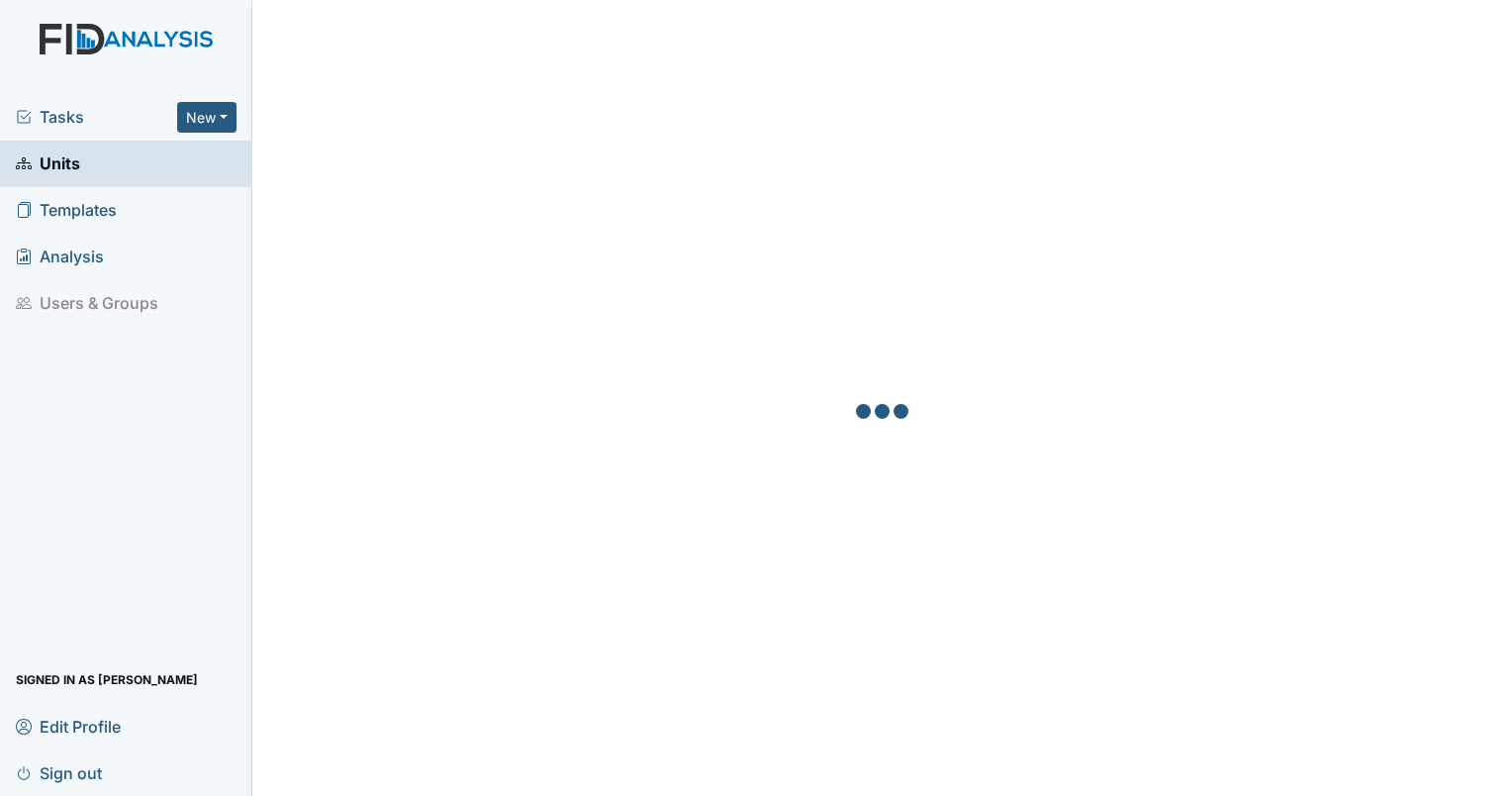 scroll, scrollTop: 0, scrollLeft: 0, axis: both 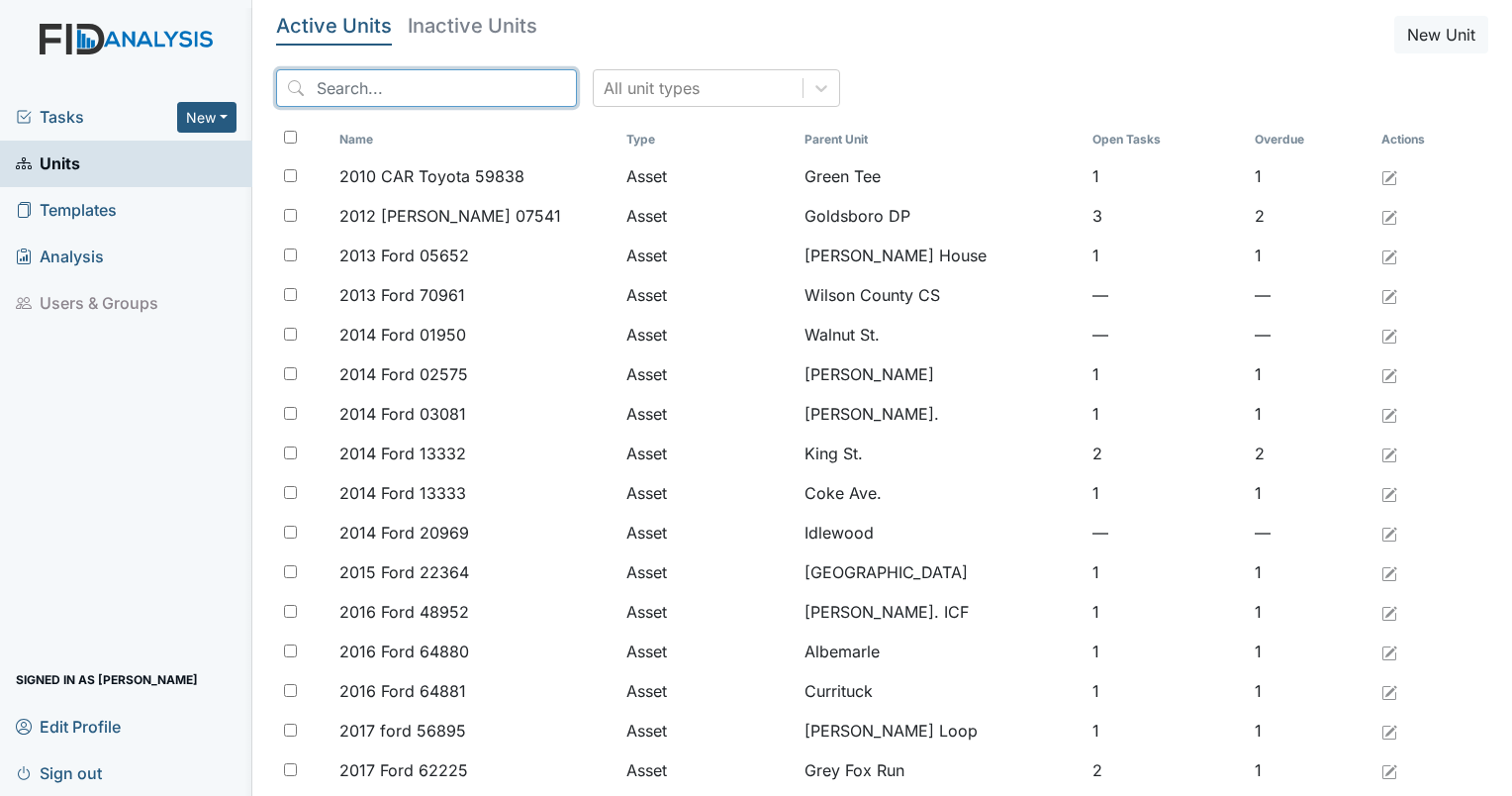 click at bounding box center [426, 88] 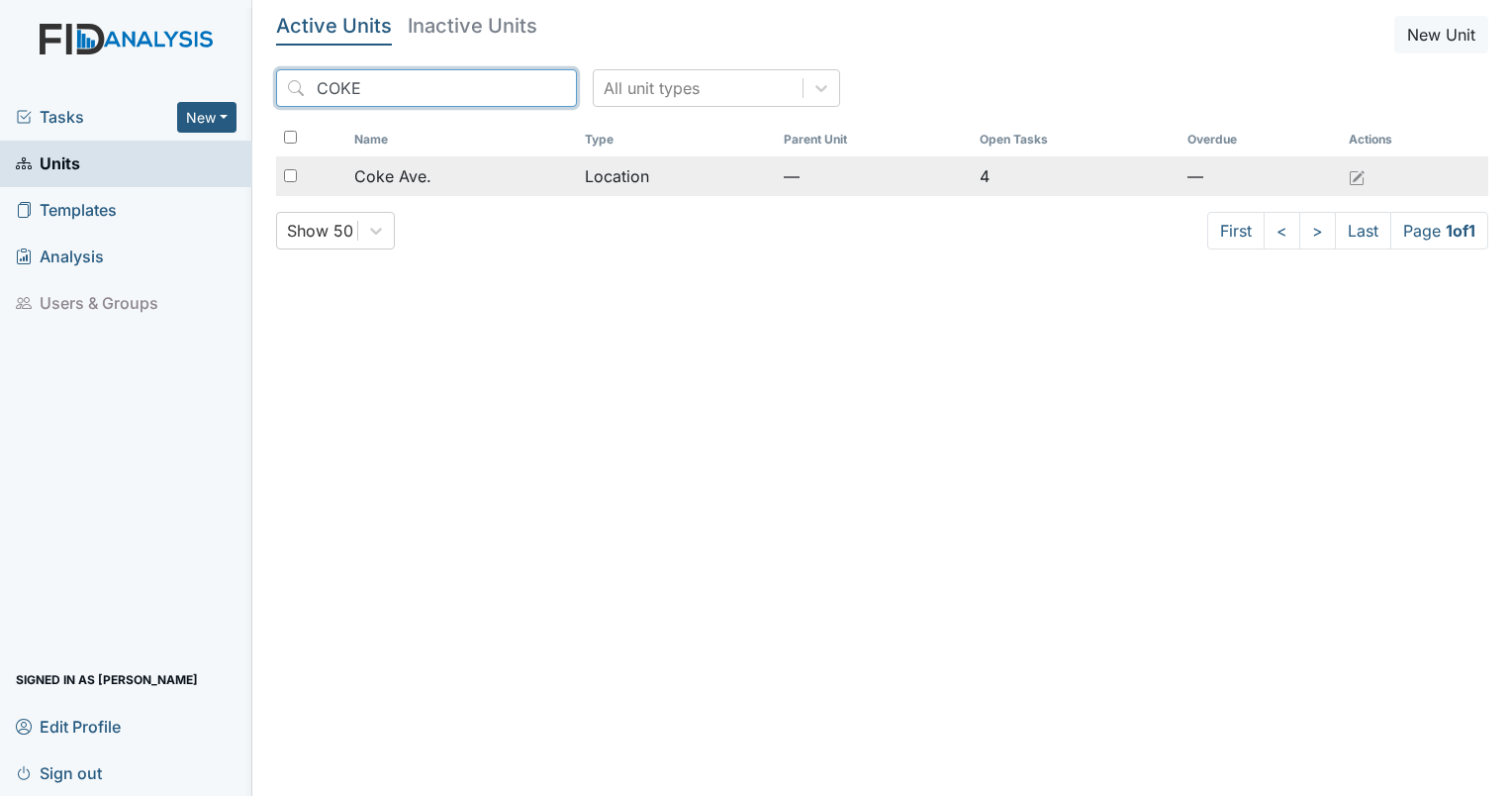 type on "COKE" 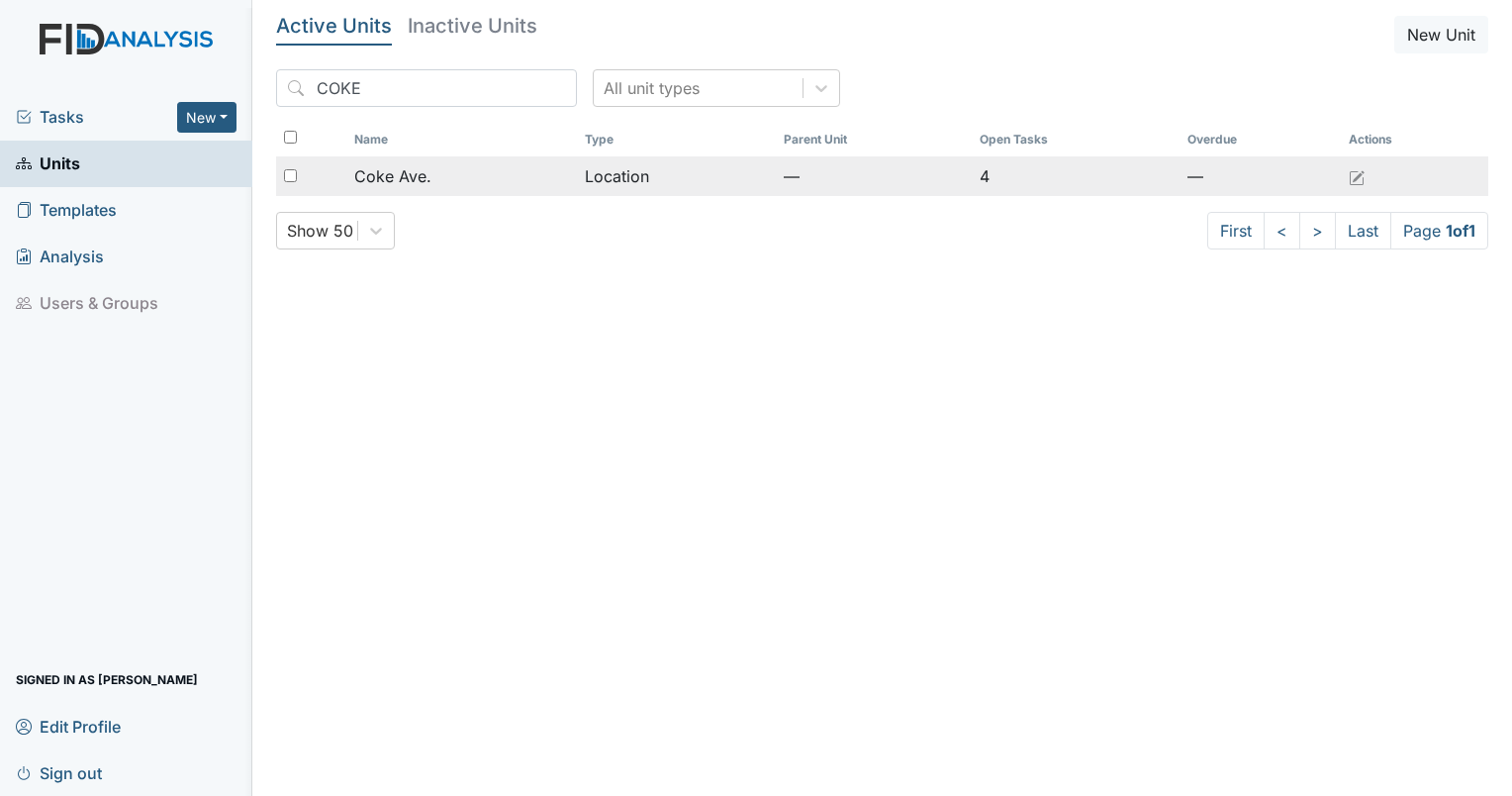 click on "Coke Ave." at bounding box center [461, 176] 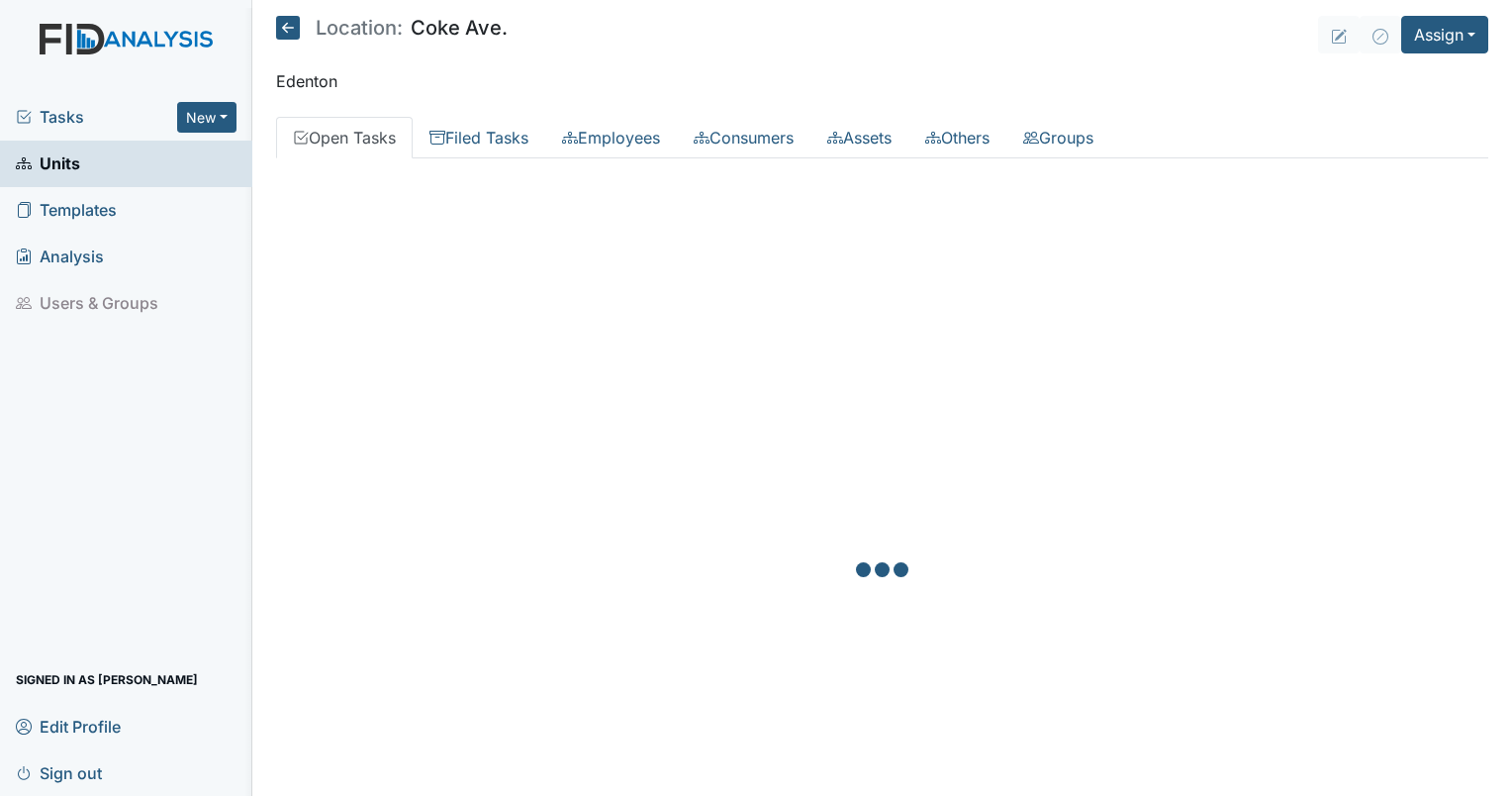 scroll, scrollTop: 0, scrollLeft: 0, axis: both 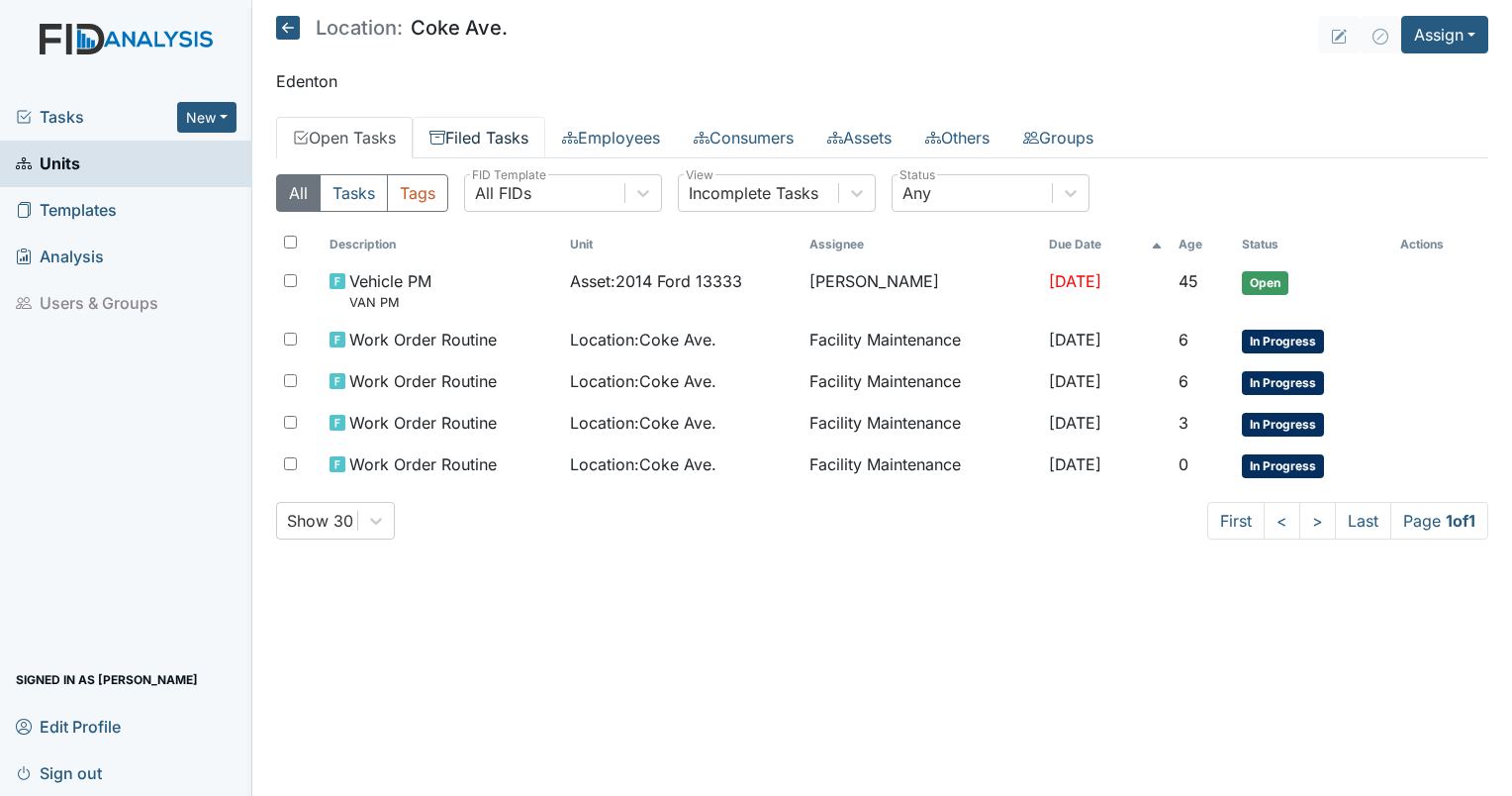 click on "Filed Tasks" at bounding box center (479, 138) 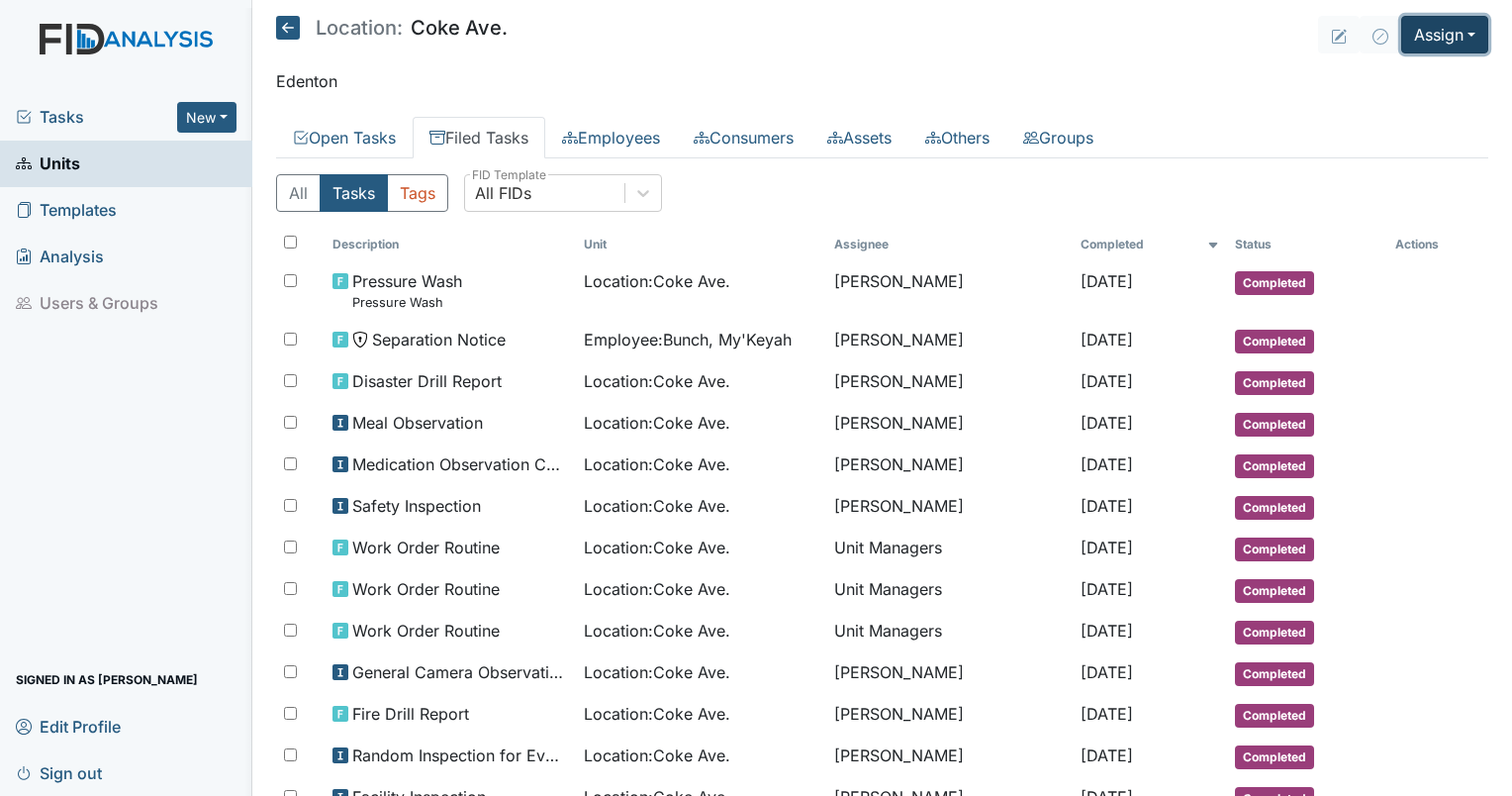 click on "Assign" at bounding box center (1445, 35) 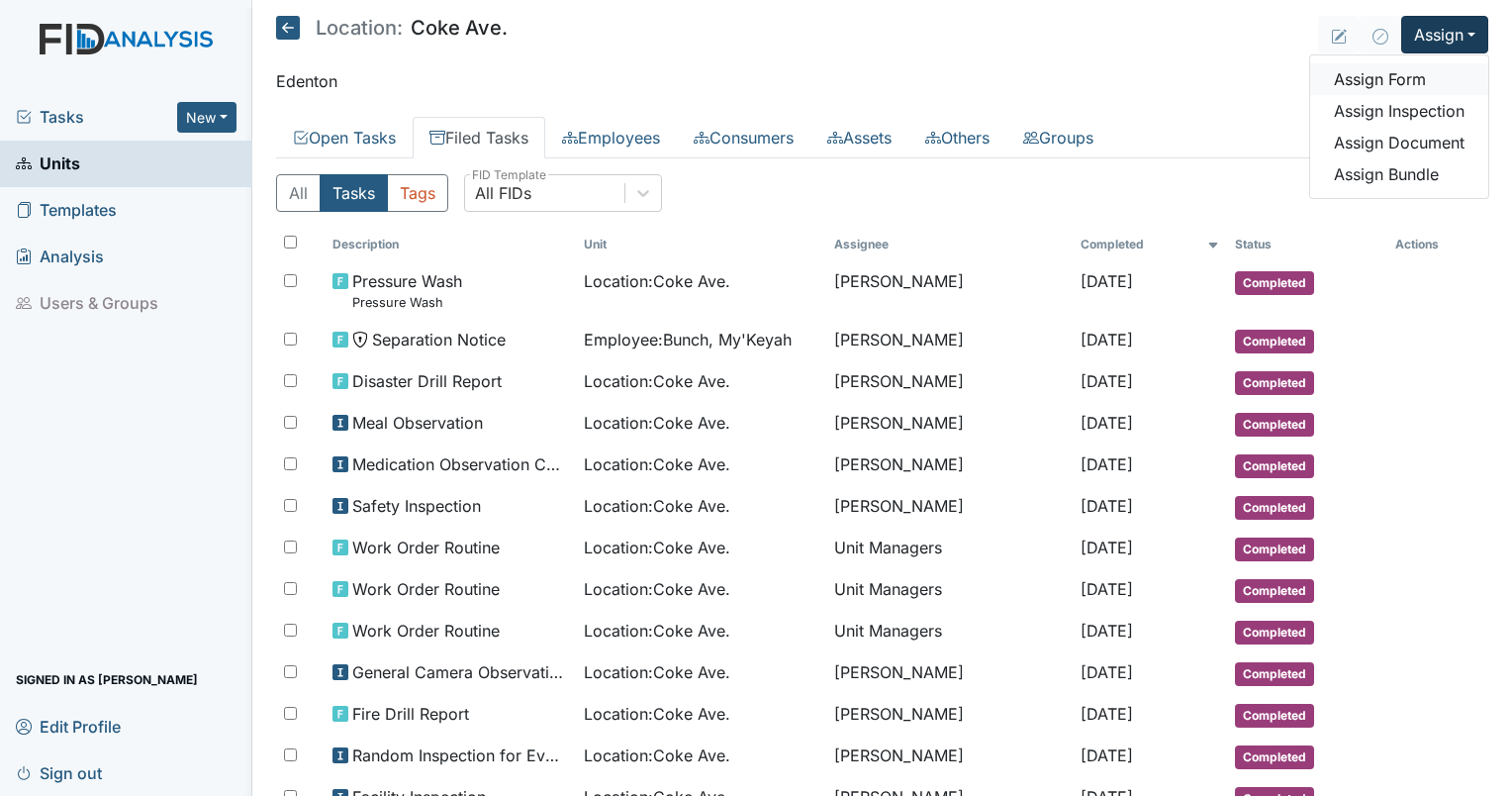 click on "Assign Form" at bounding box center [1399, 79] 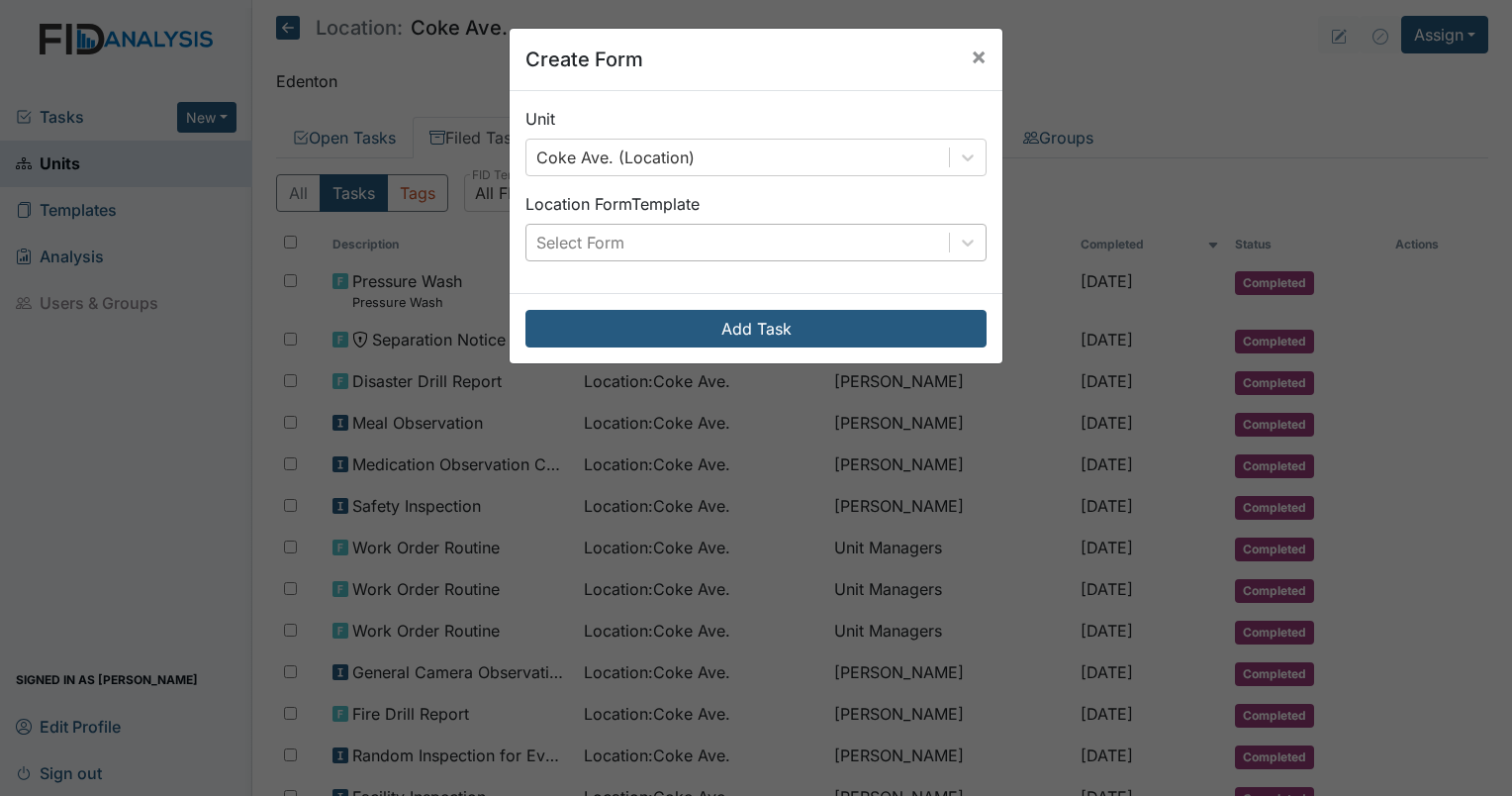 click on "Select Form" at bounding box center (737, 243) 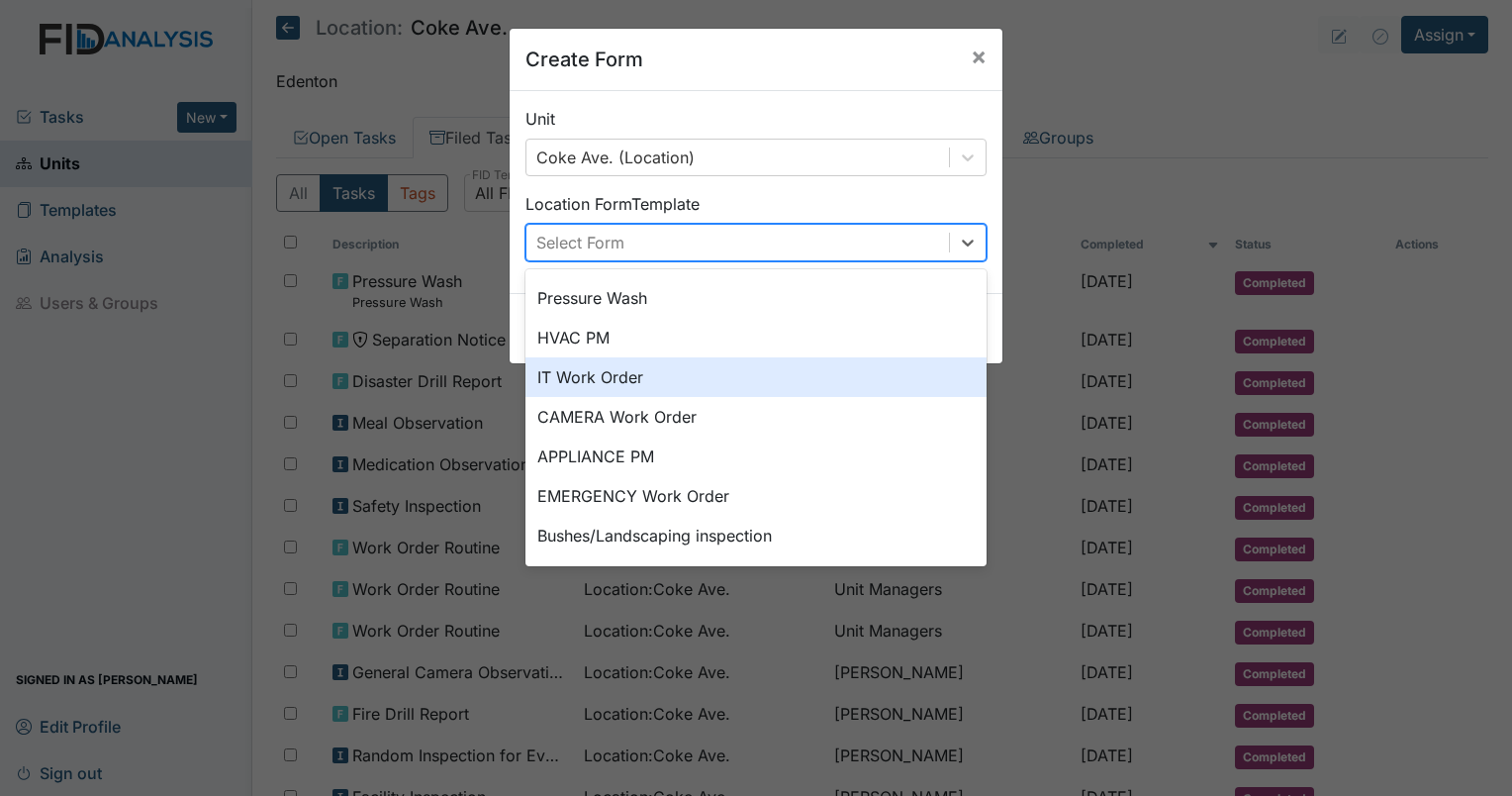 scroll, scrollTop: 107, scrollLeft: 0, axis: vertical 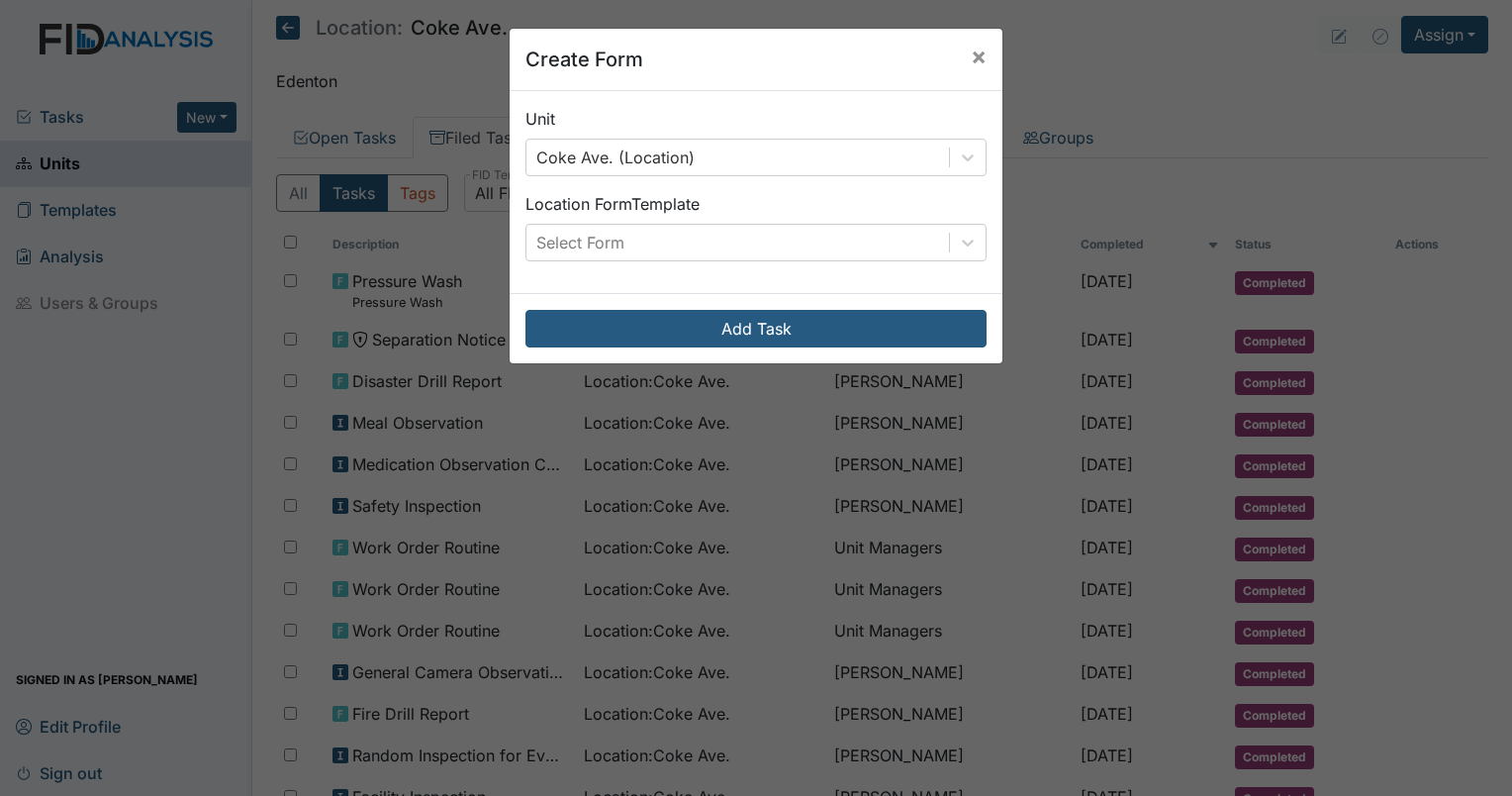 click on "Create Form   × Unit  Coke Ave. (Location)   Location   Form  Template Select Form Add Task" at bounding box center [756, 398] 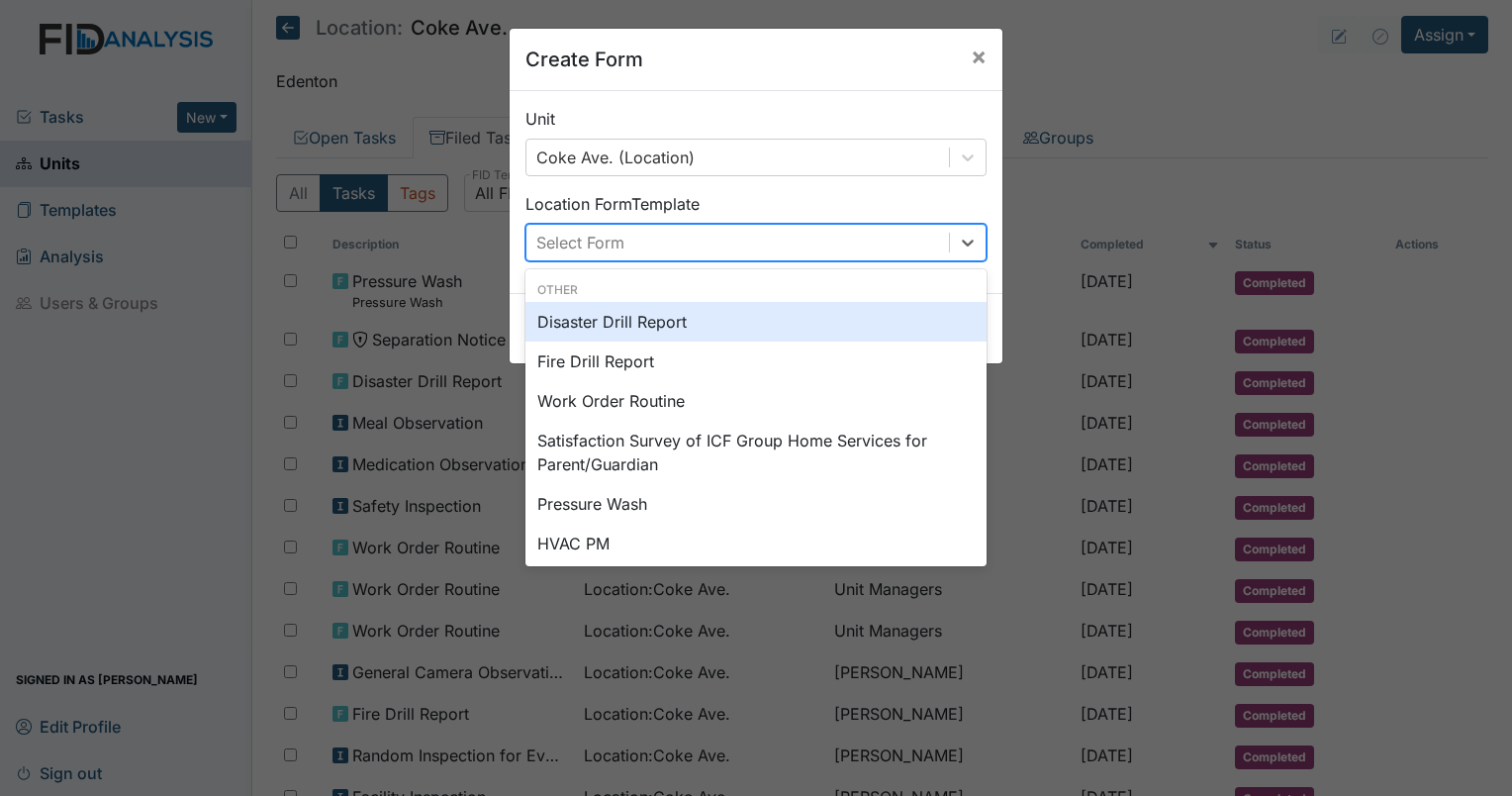 click on "Select Form" at bounding box center (737, 243) 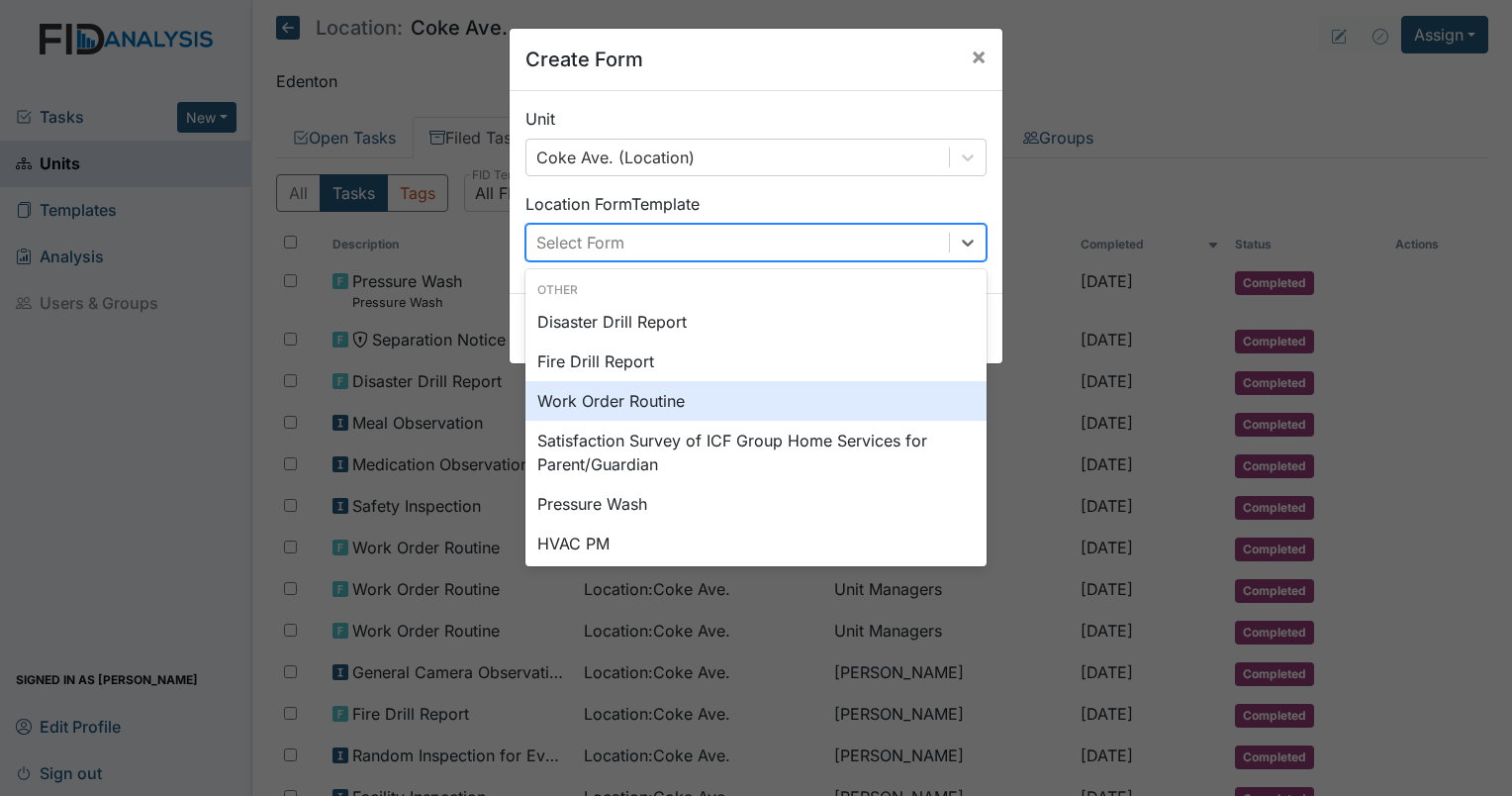 click on "Work Order Routine" at bounding box center [756, 401] 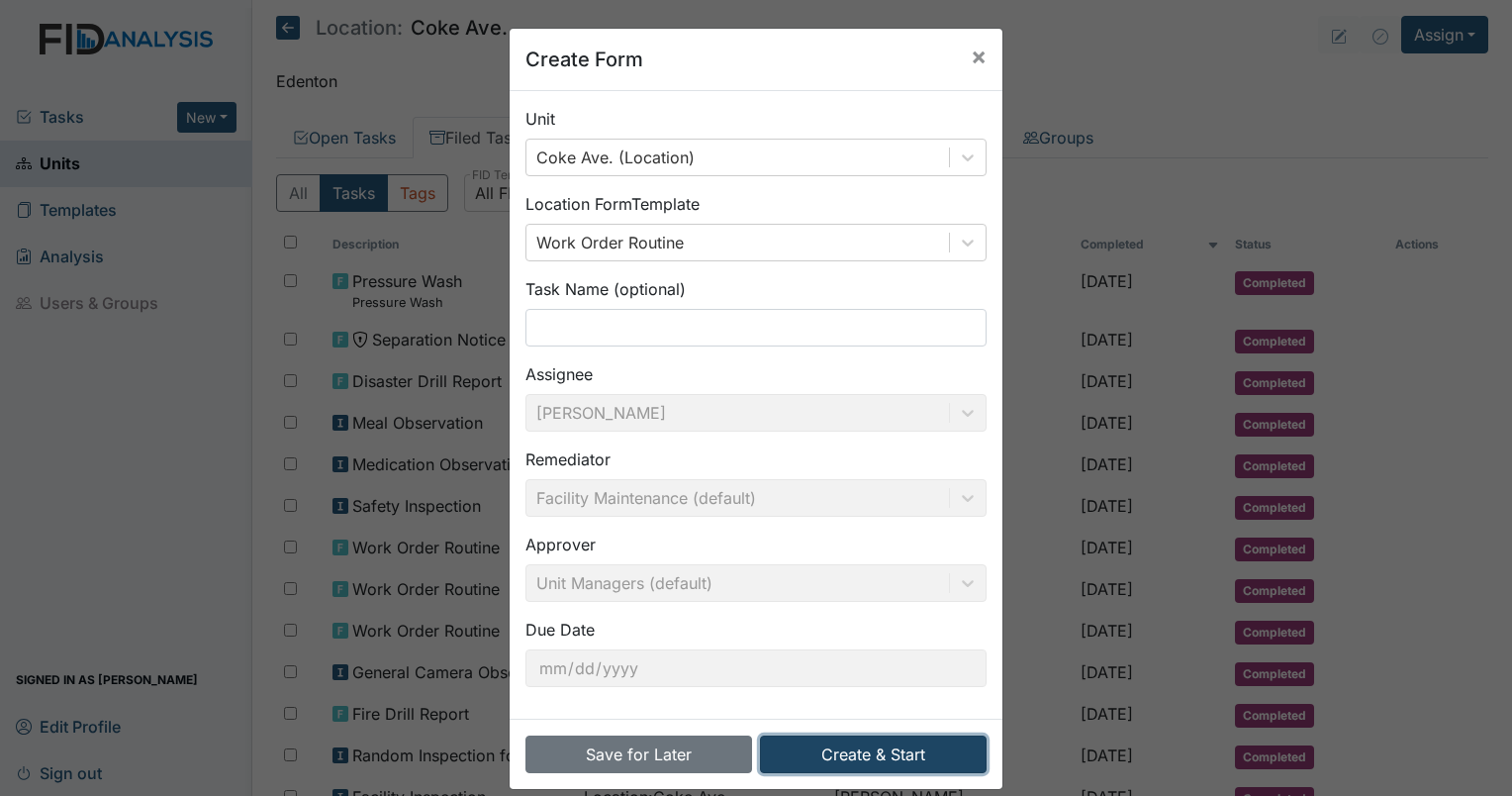 click on "Create & Start" at bounding box center [873, 754] 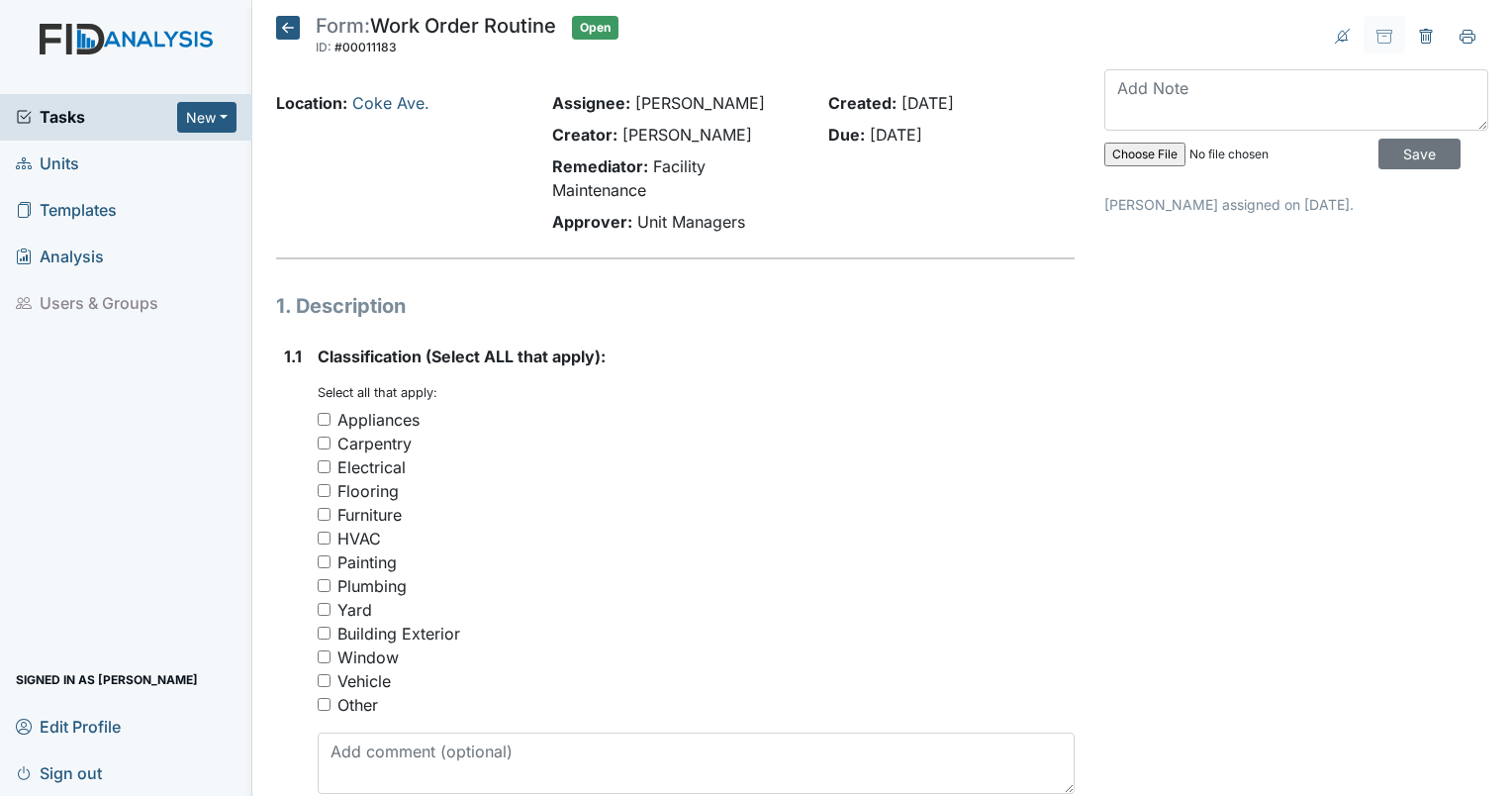 scroll, scrollTop: 0, scrollLeft: 0, axis: both 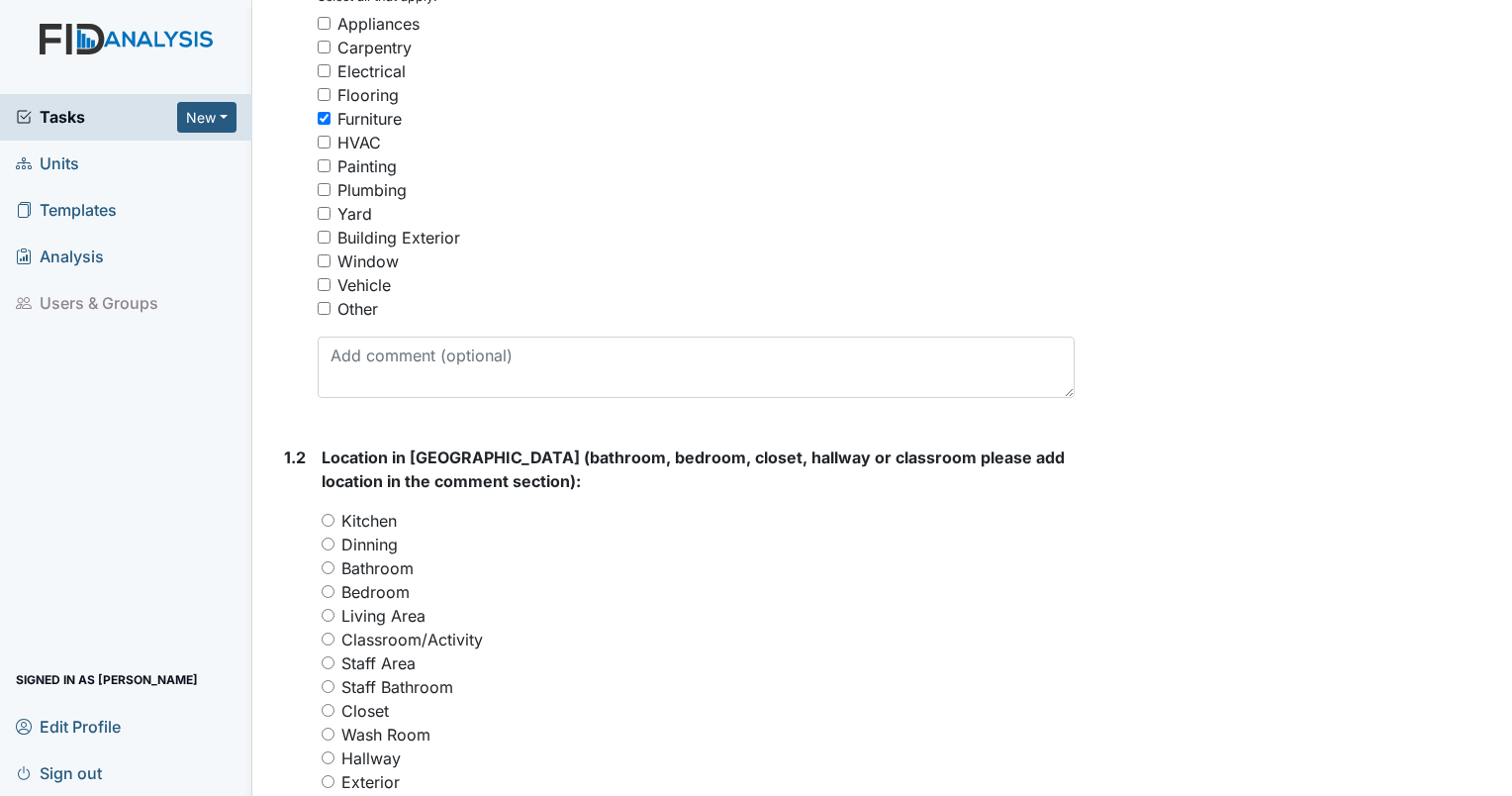 click on "Bedroom" at bounding box center [375, 592] 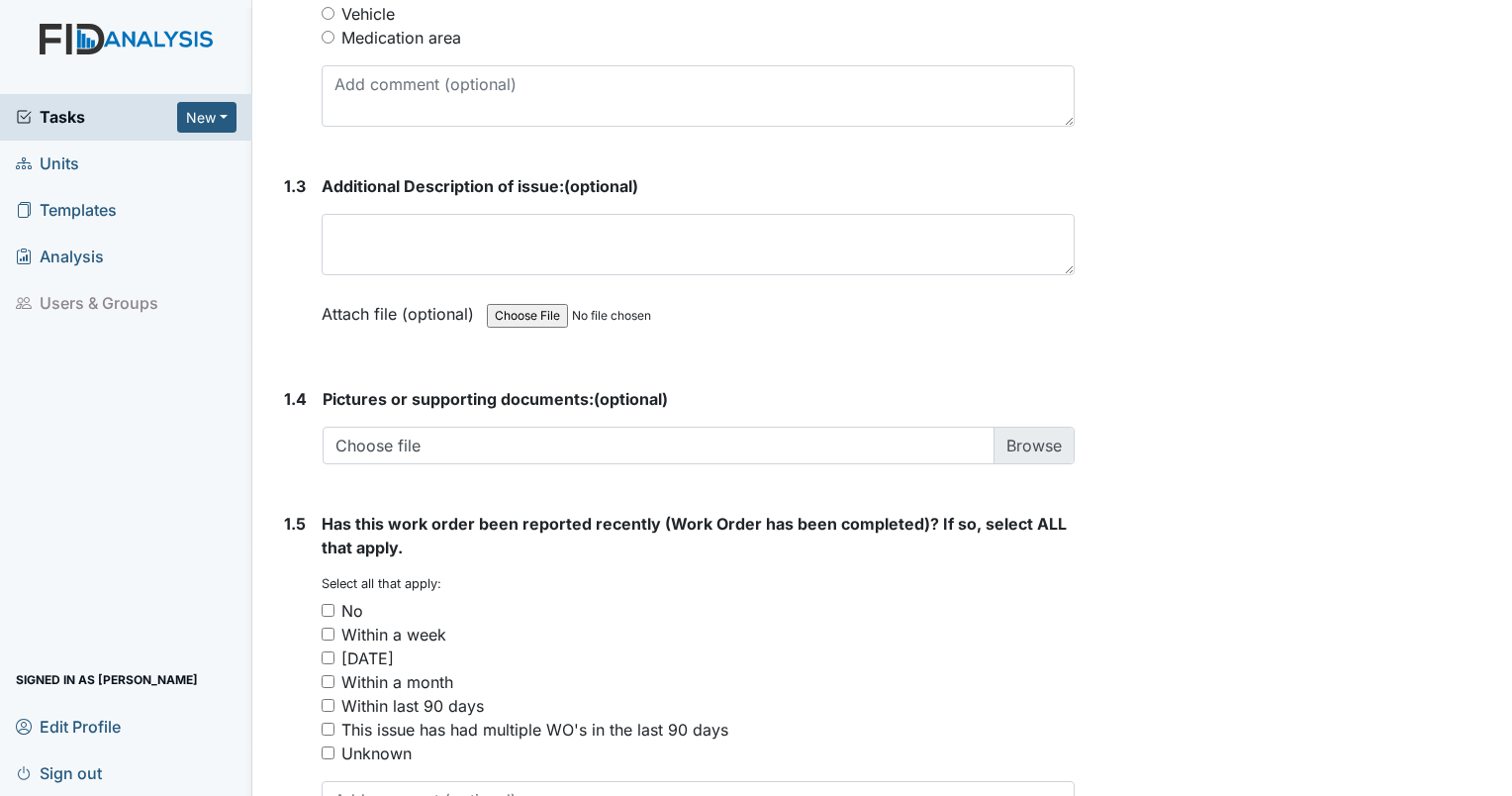 scroll, scrollTop: 1287, scrollLeft: 0, axis: vertical 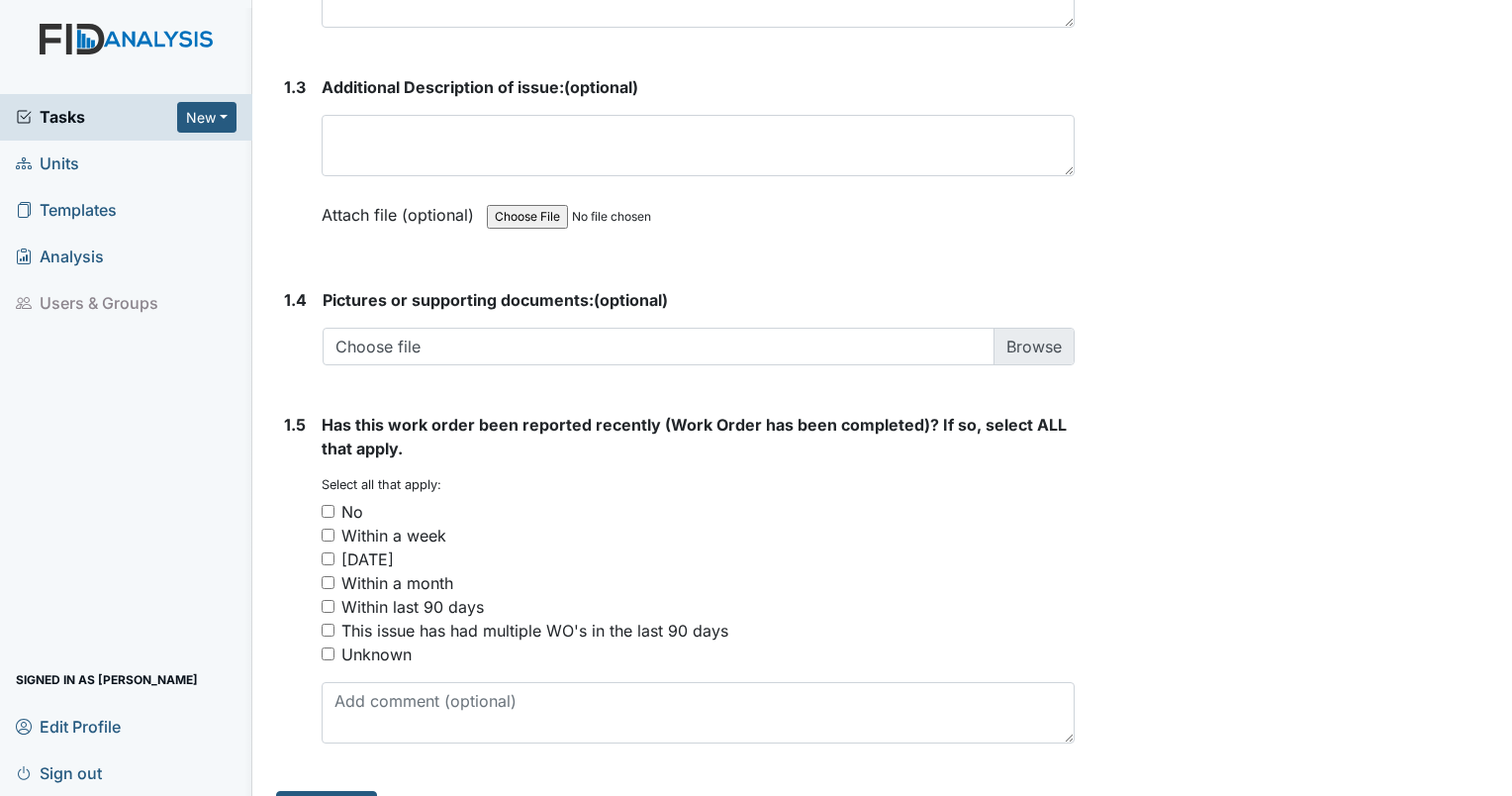 click on "No" at bounding box center (328, 511) 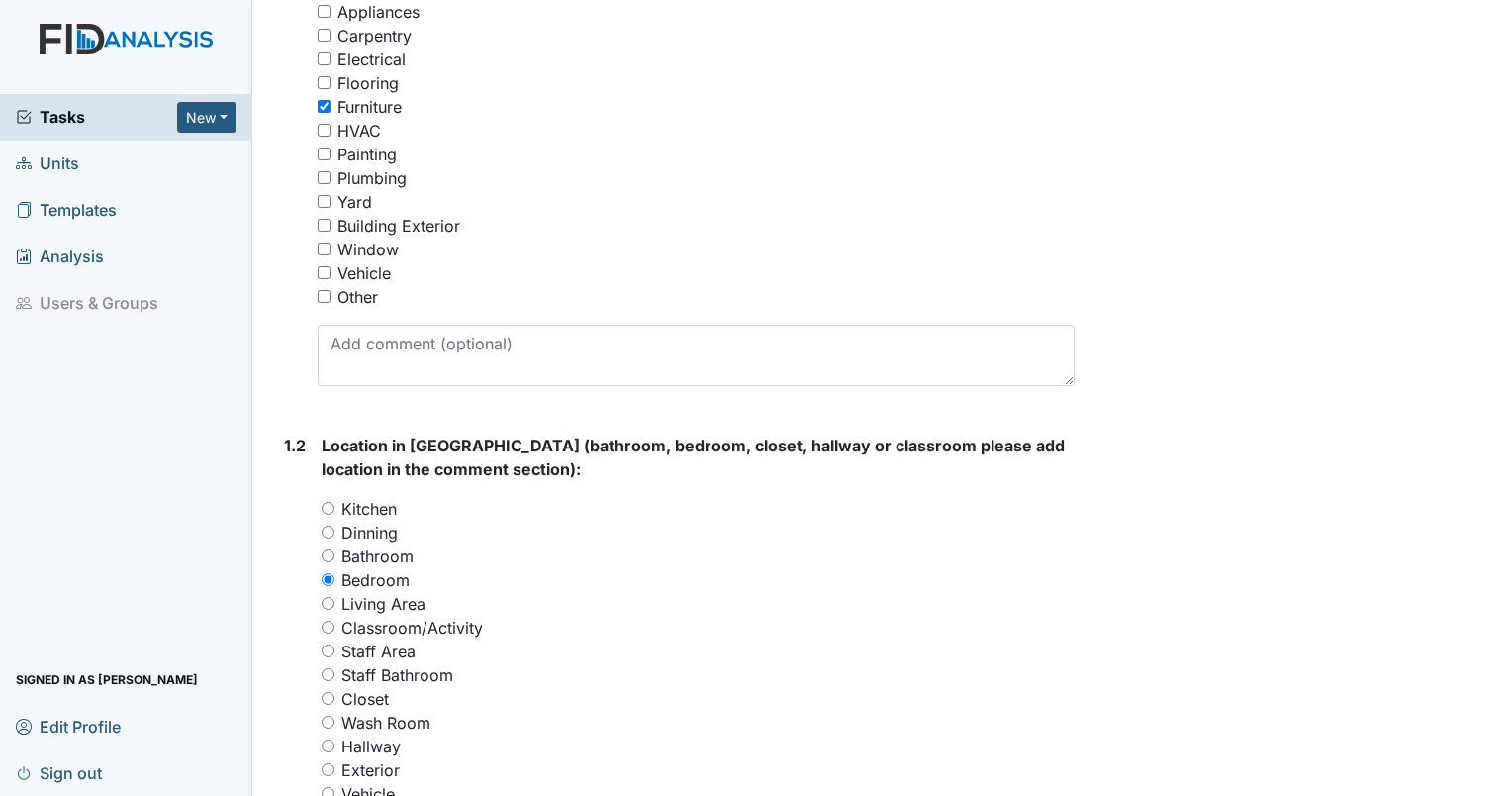 scroll, scrollTop: 396, scrollLeft: 0, axis: vertical 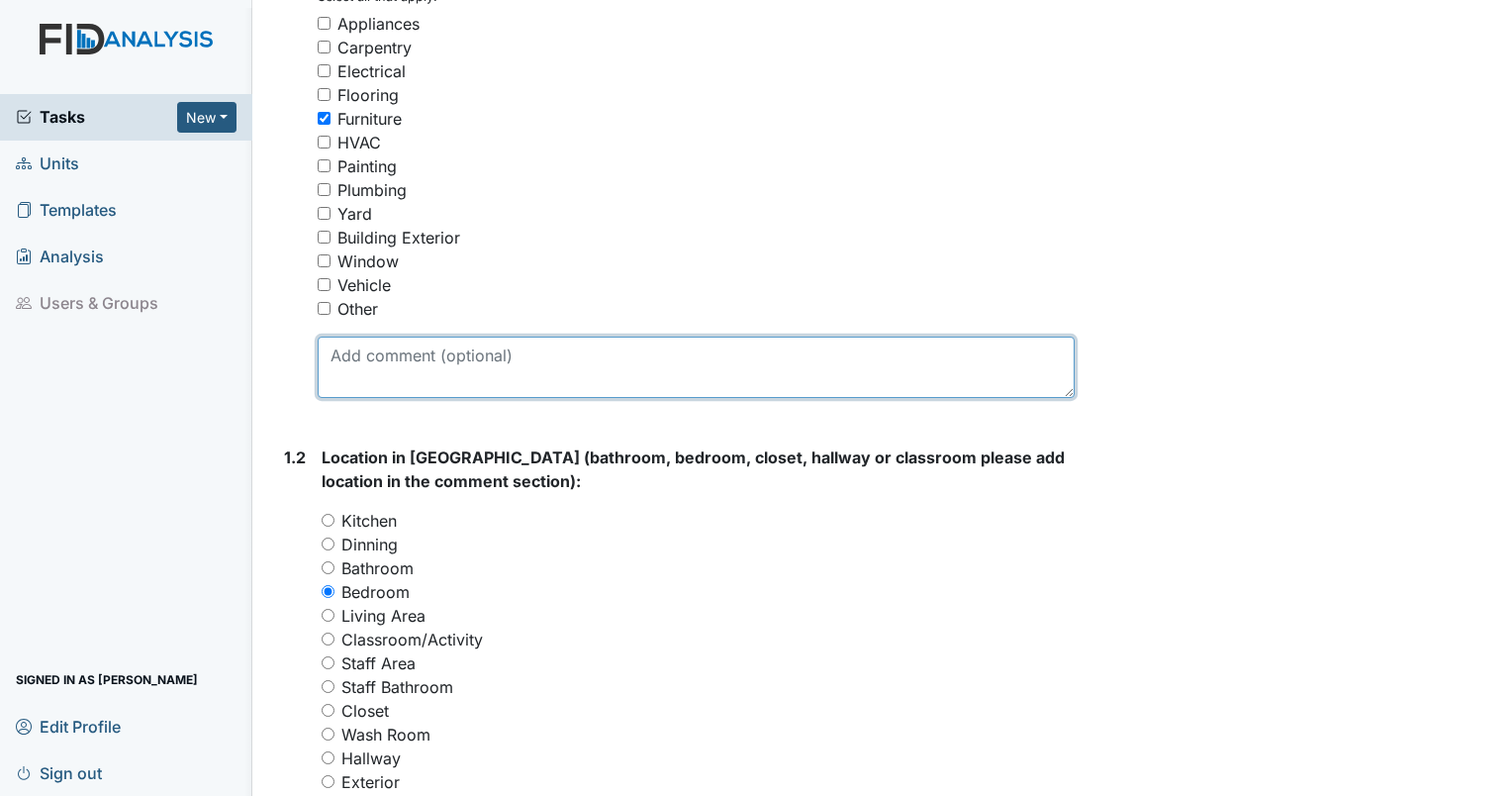 click at bounding box center (696, 367) 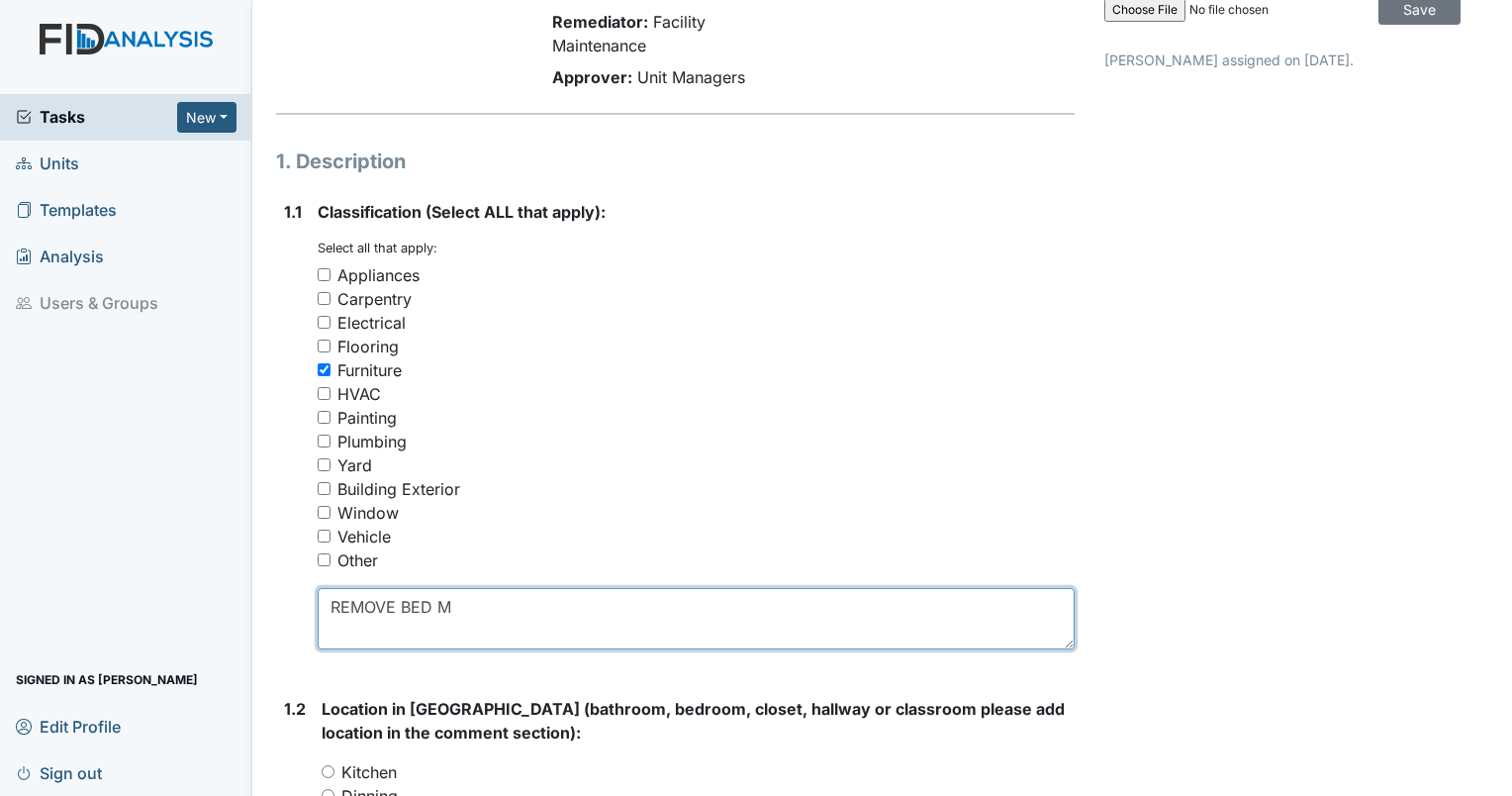 scroll, scrollTop: 0, scrollLeft: 0, axis: both 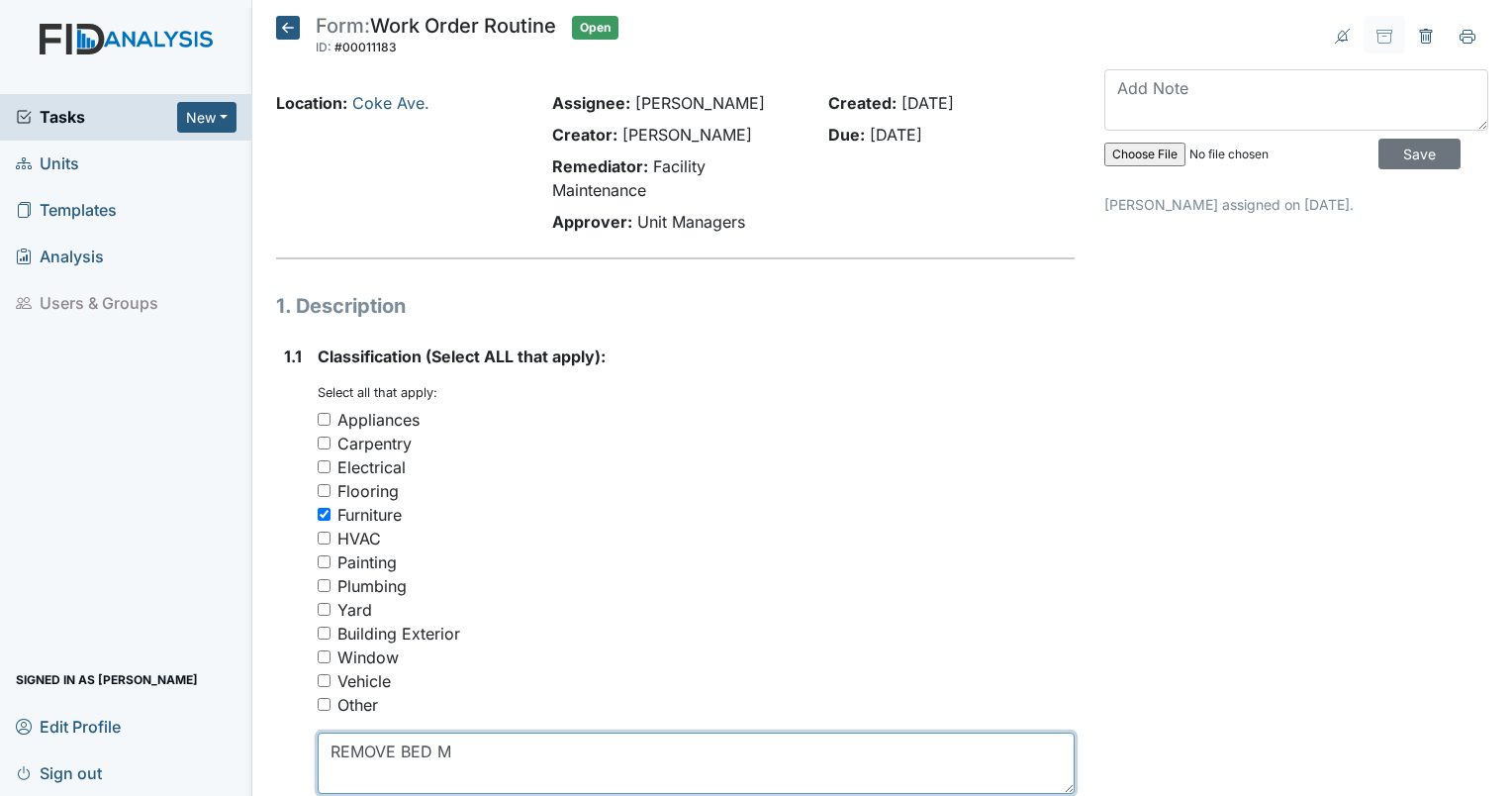 type on "REMOVE BED M" 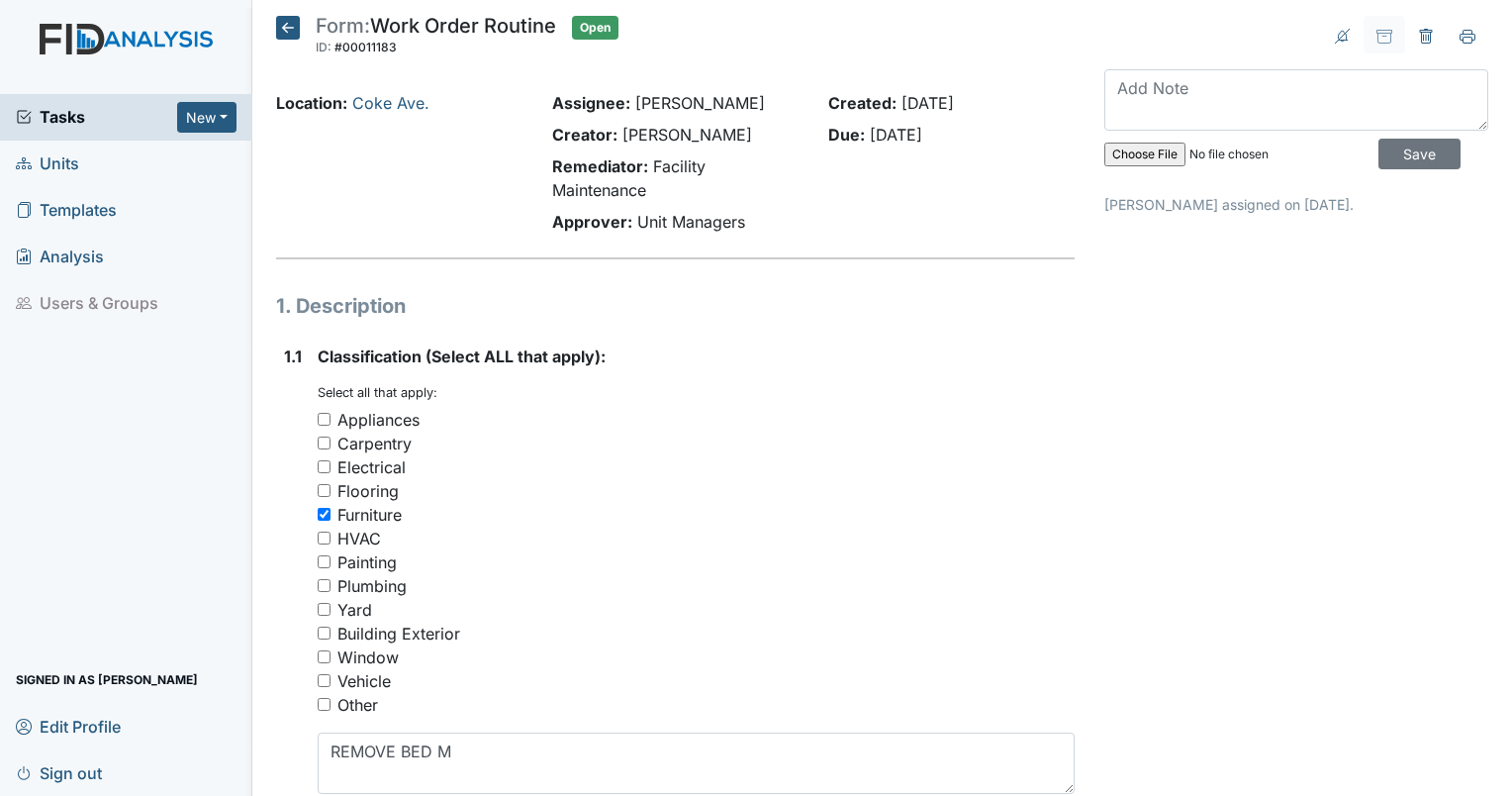 click 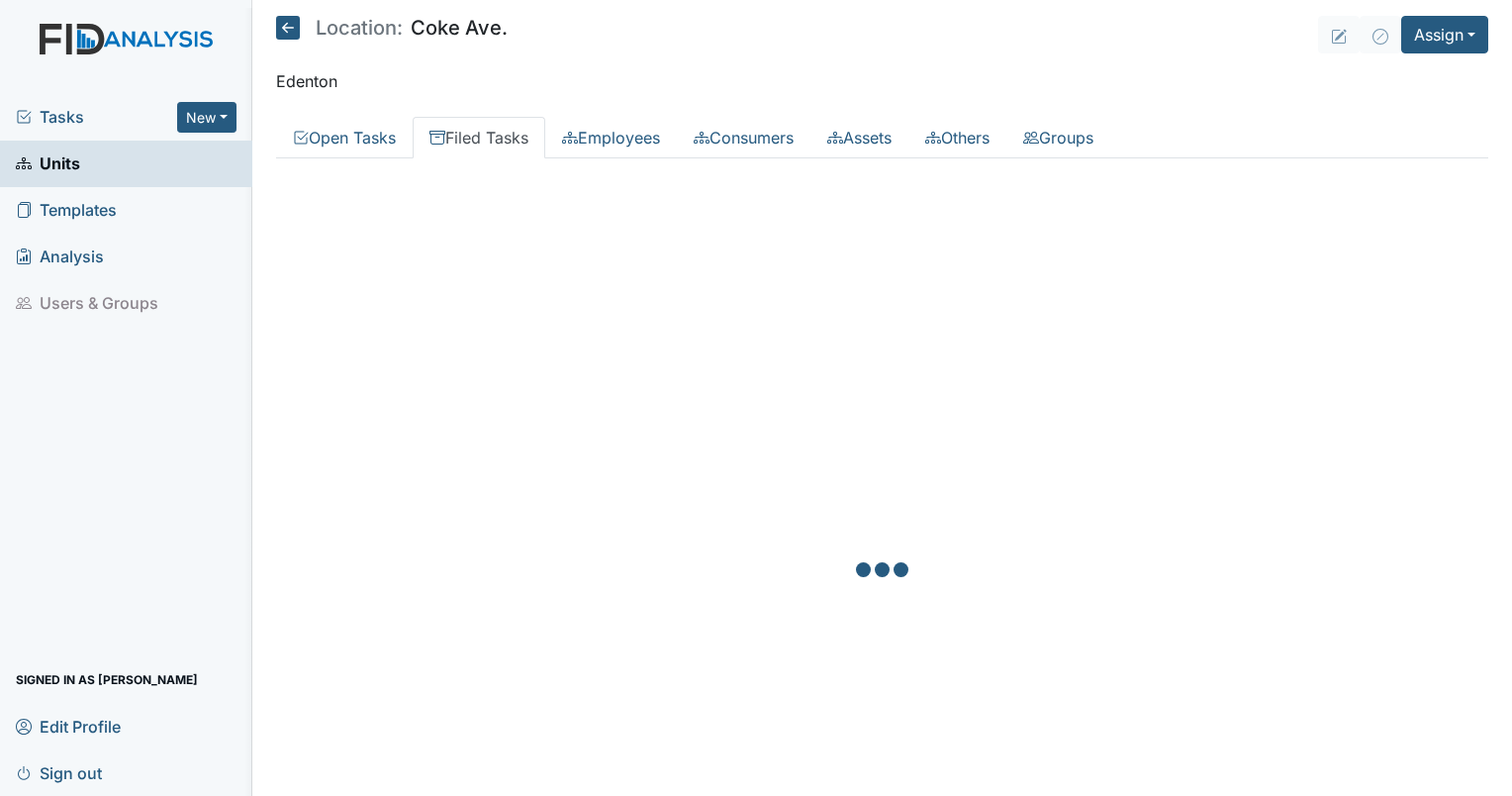 scroll, scrollTop: 0, scrollLeft: 0, axis: both 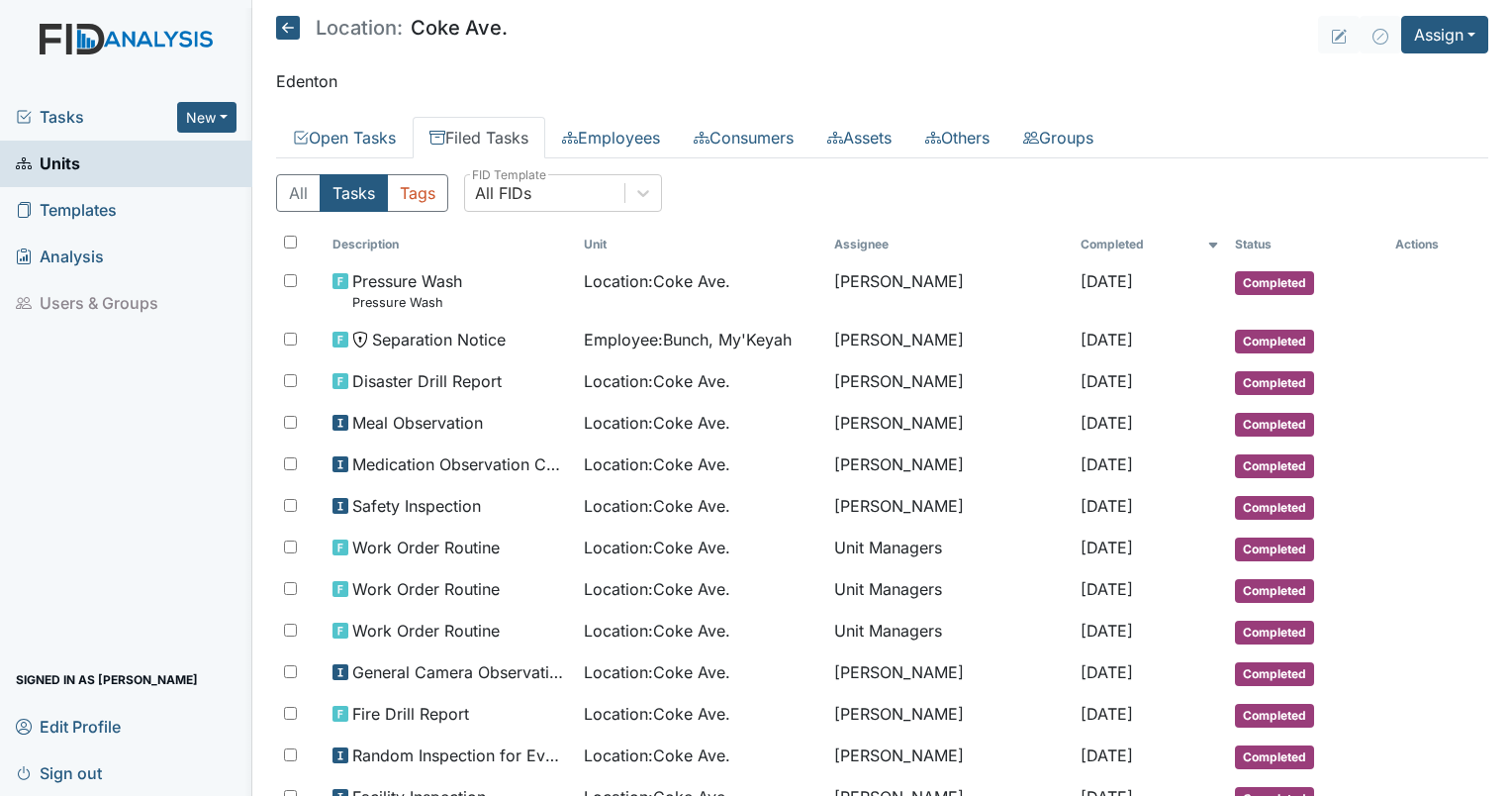 drag, startPoint x: 1284, startPoint y: 748, endPoint x: 1180, endPoint y: 91, distance: 665.1804 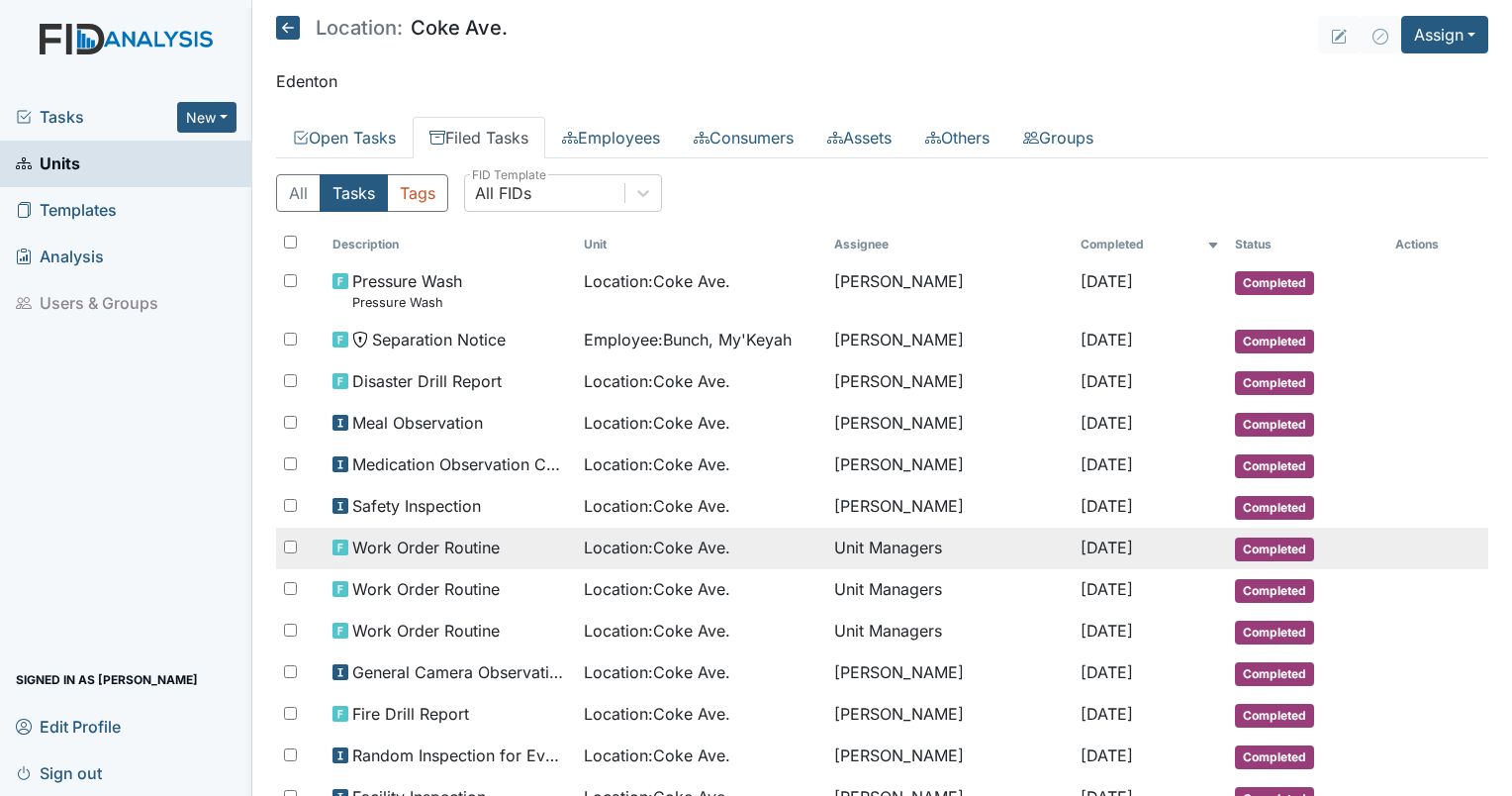 click on "[DATE]" at bounding box center (1150, 548) 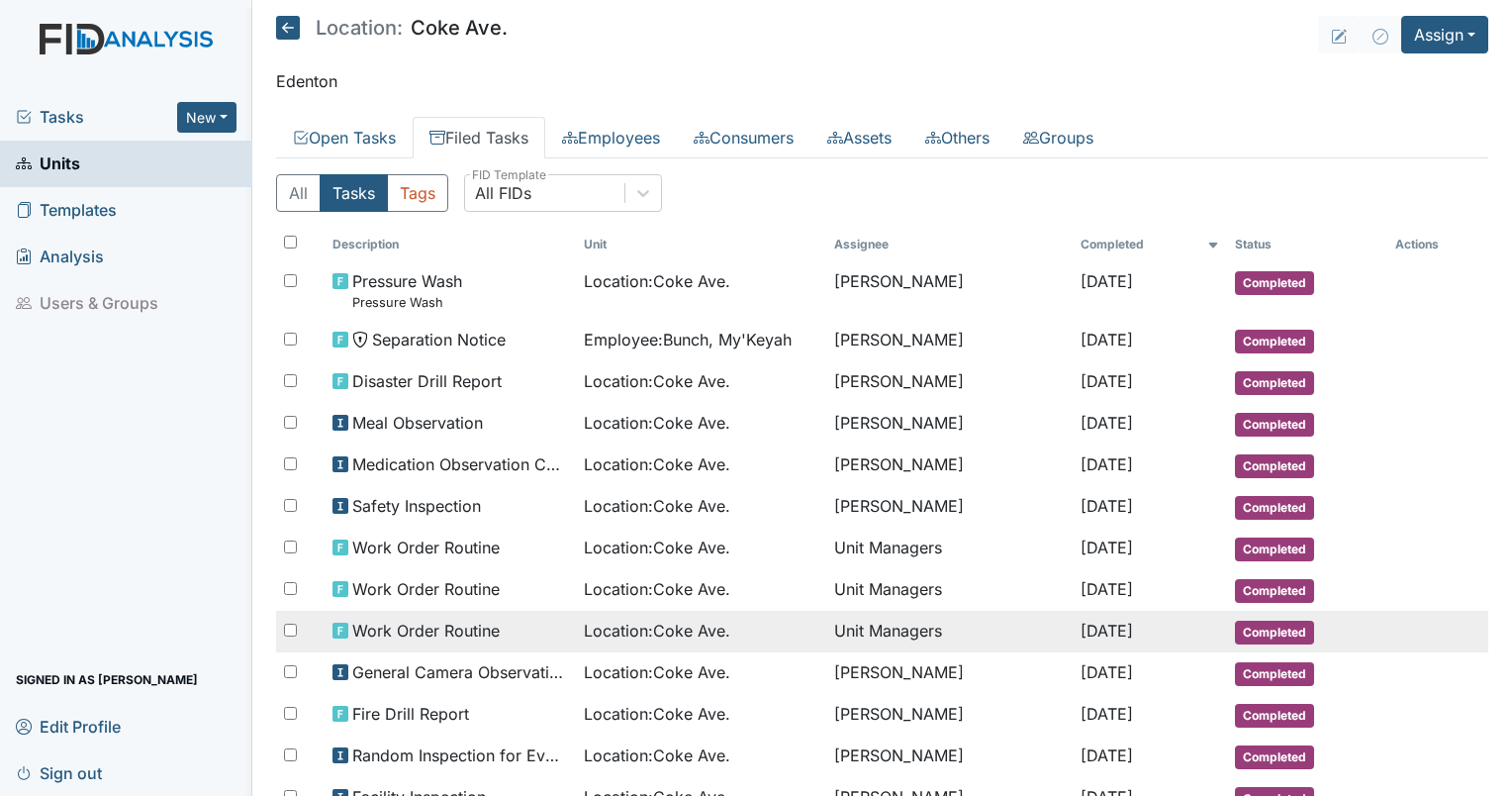 click on "Work Order Routine" at bounding box center (450, 631) 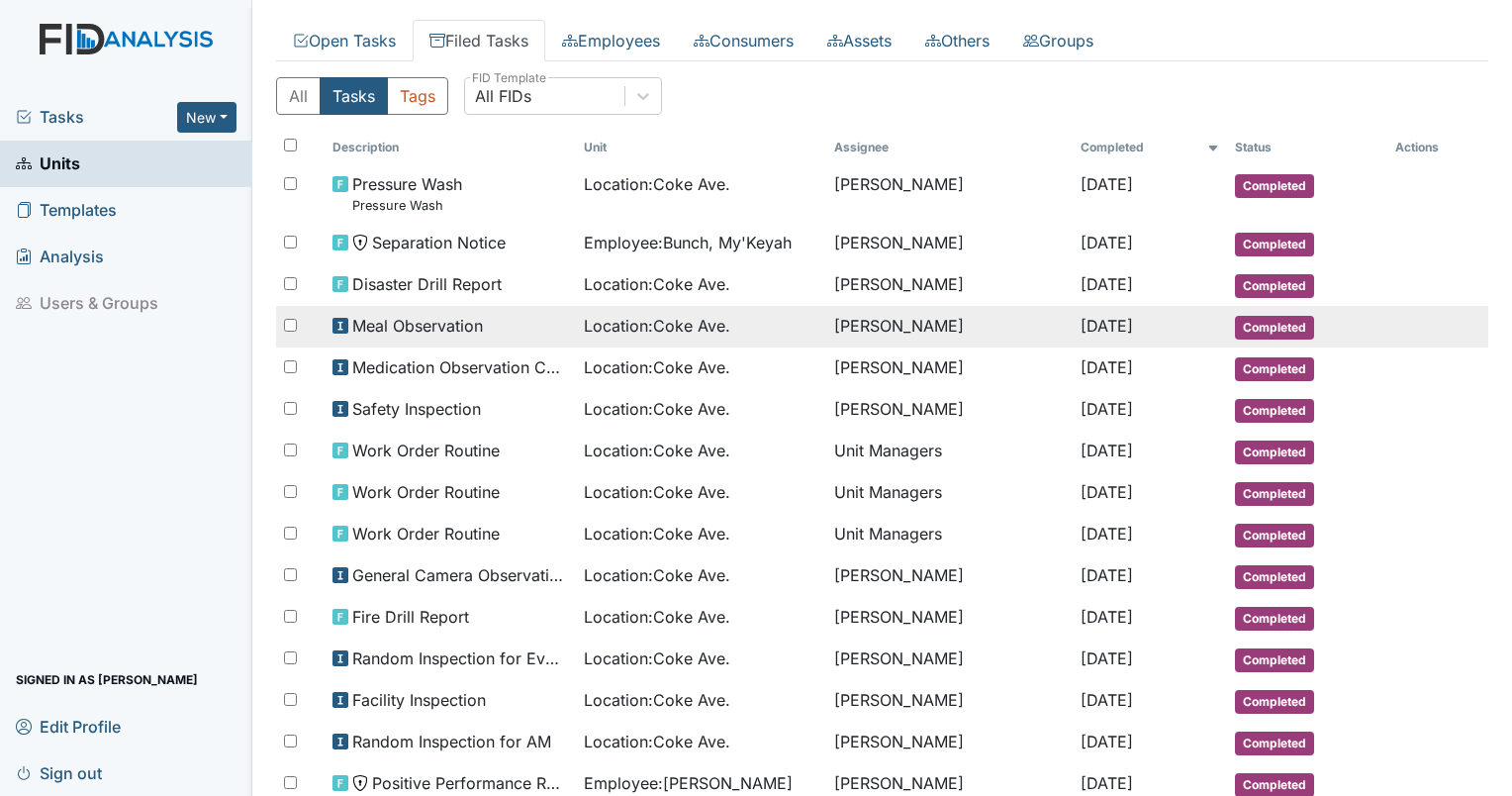 scroll, scrollTop: 297, scrollLeft: 0, axis: vertical 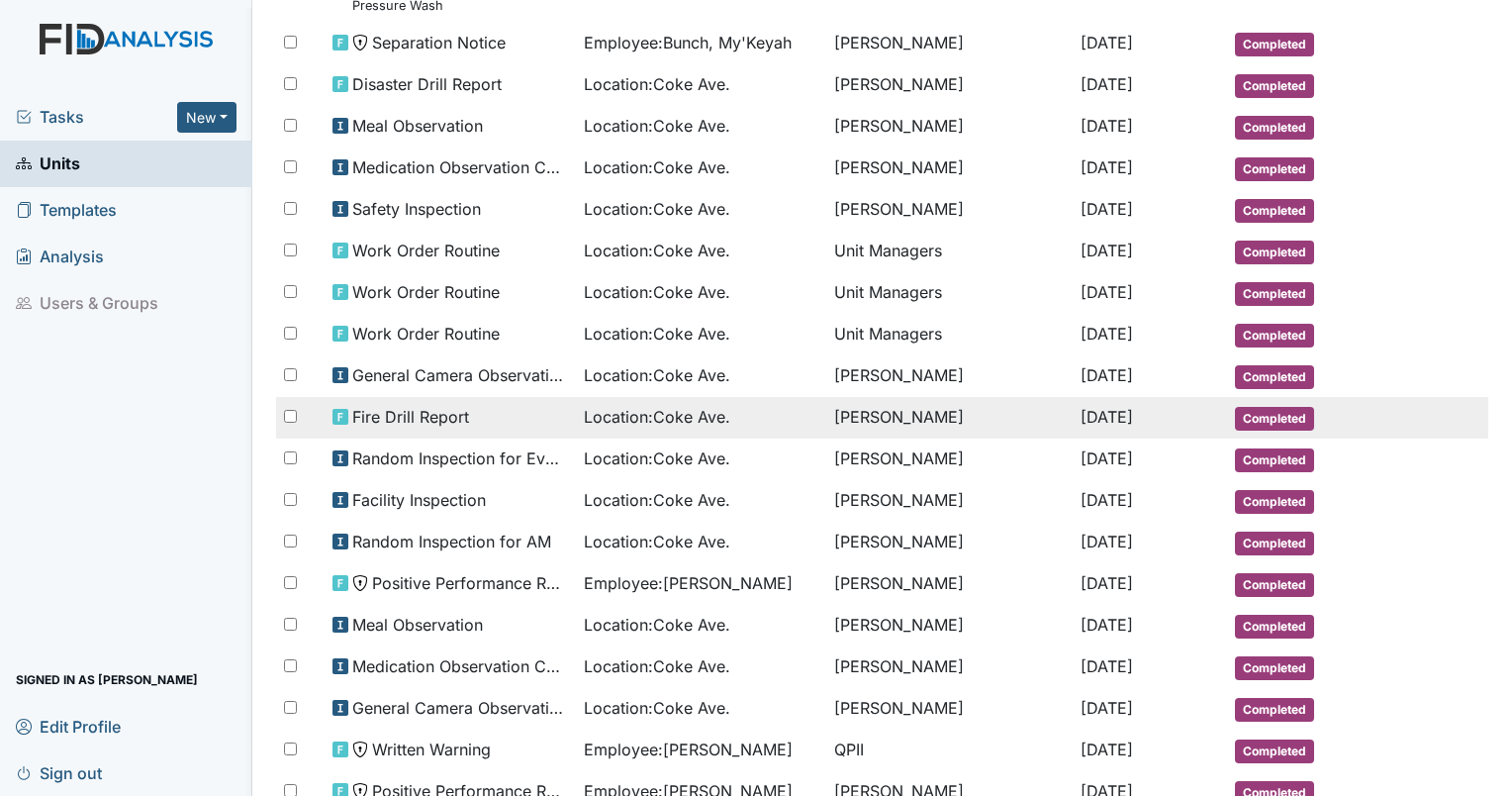 click on "Location :  [GEOGRAPHIC_DATA]." at bounding box center [702, 418] 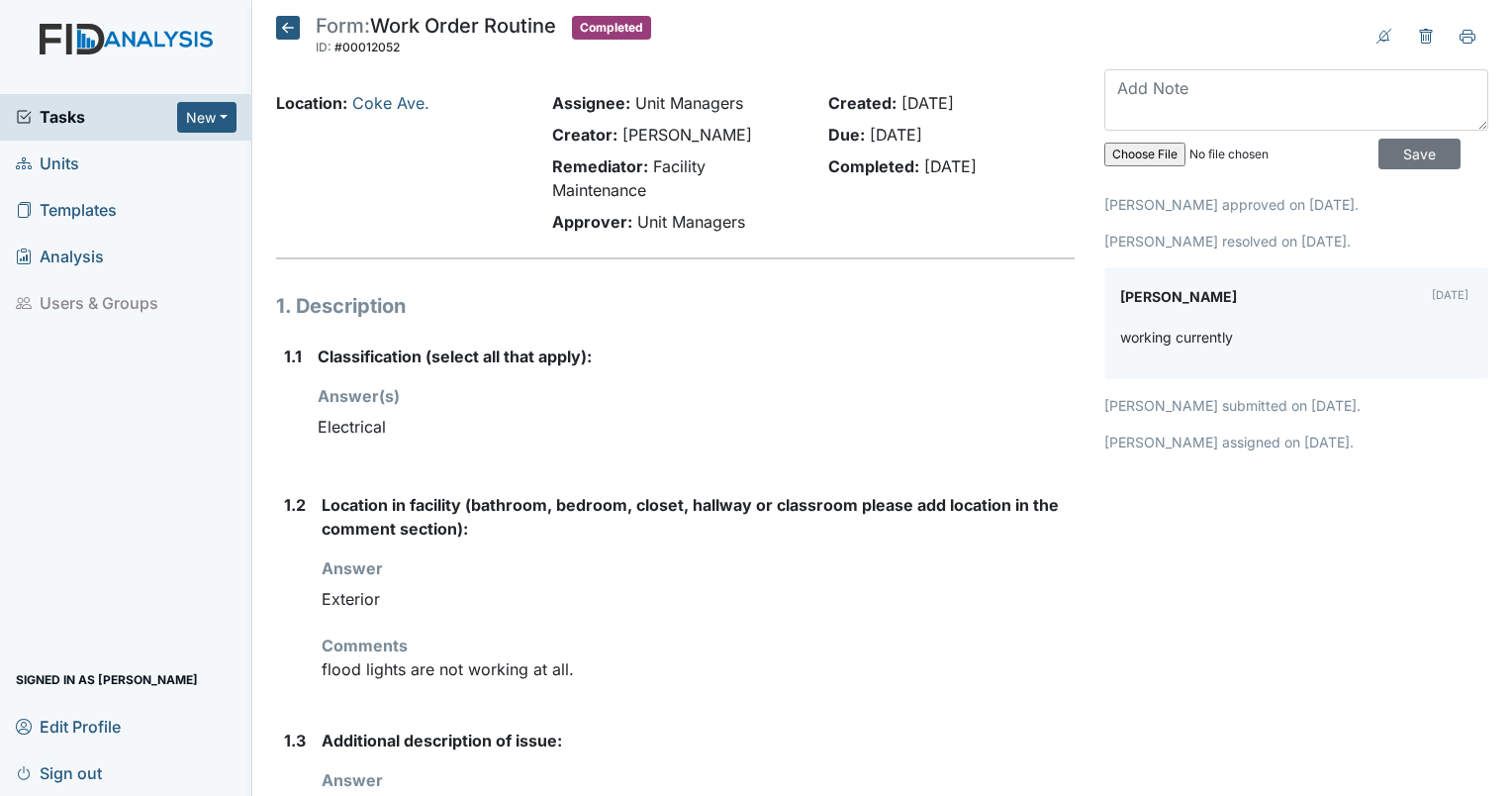 scroll, scrollTop: 0, scrollLeft: 0, axis: both 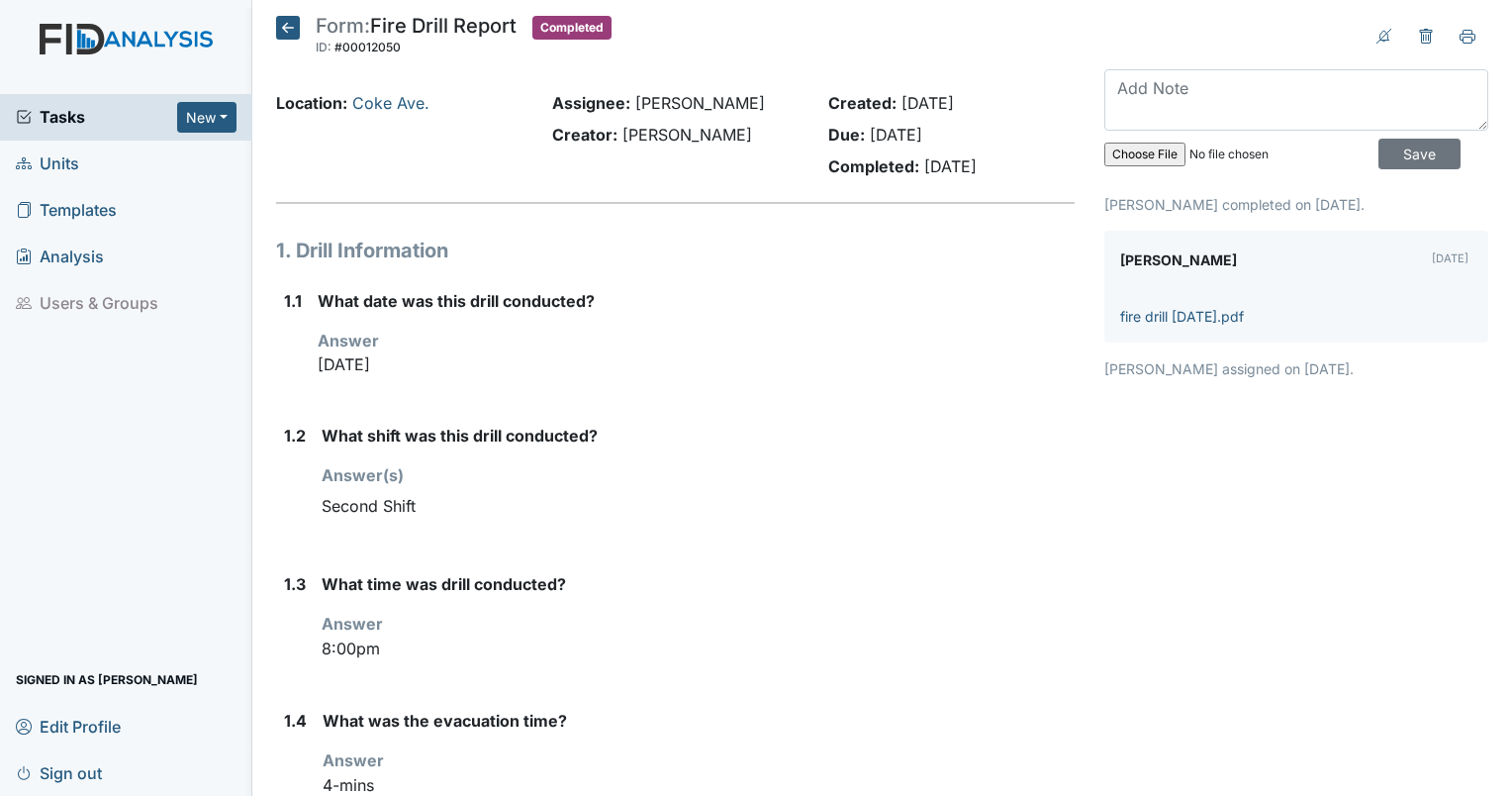 click 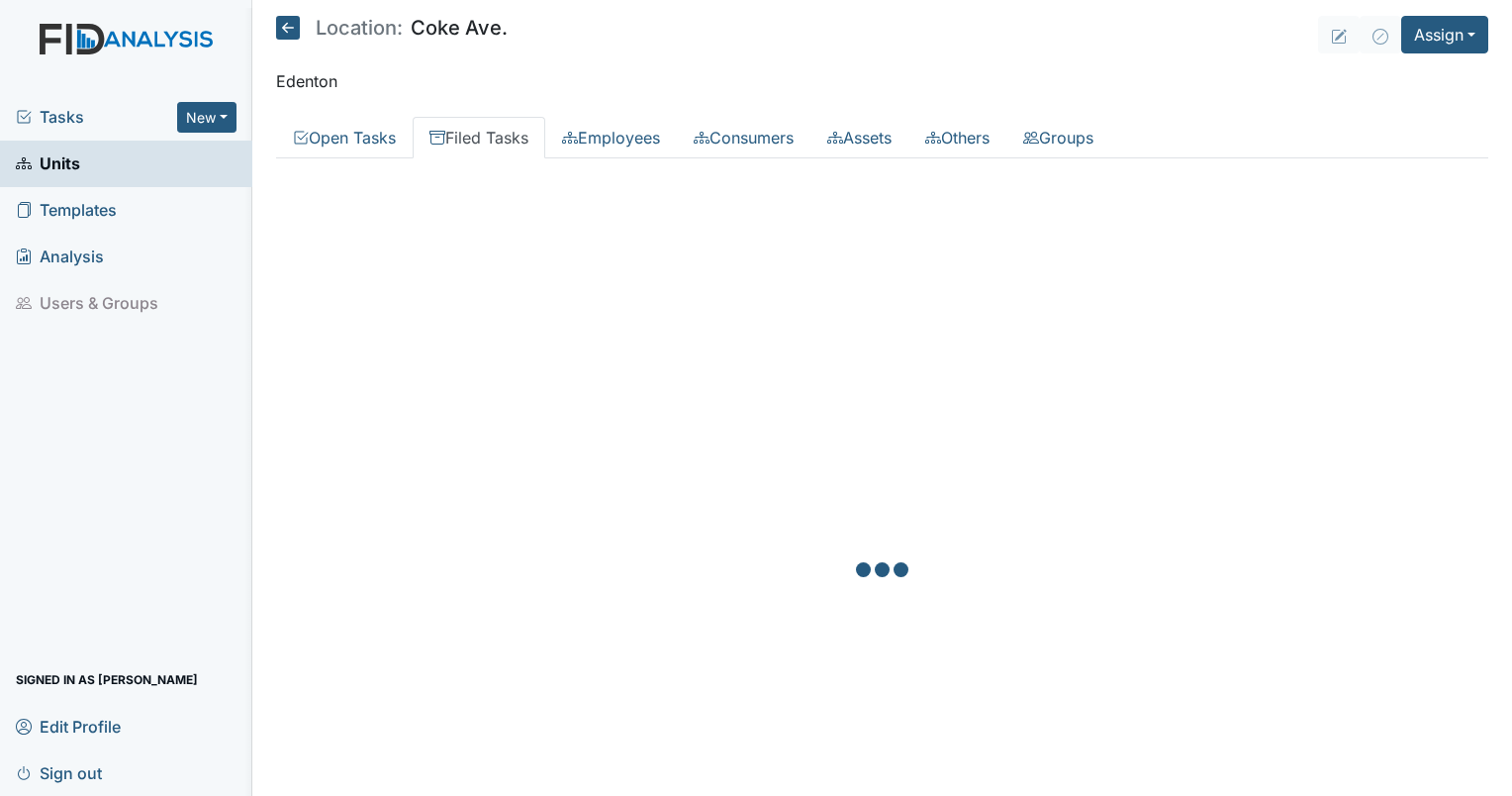 scroll, scrollTop: 0, scrollLeft: 0, axis: both 